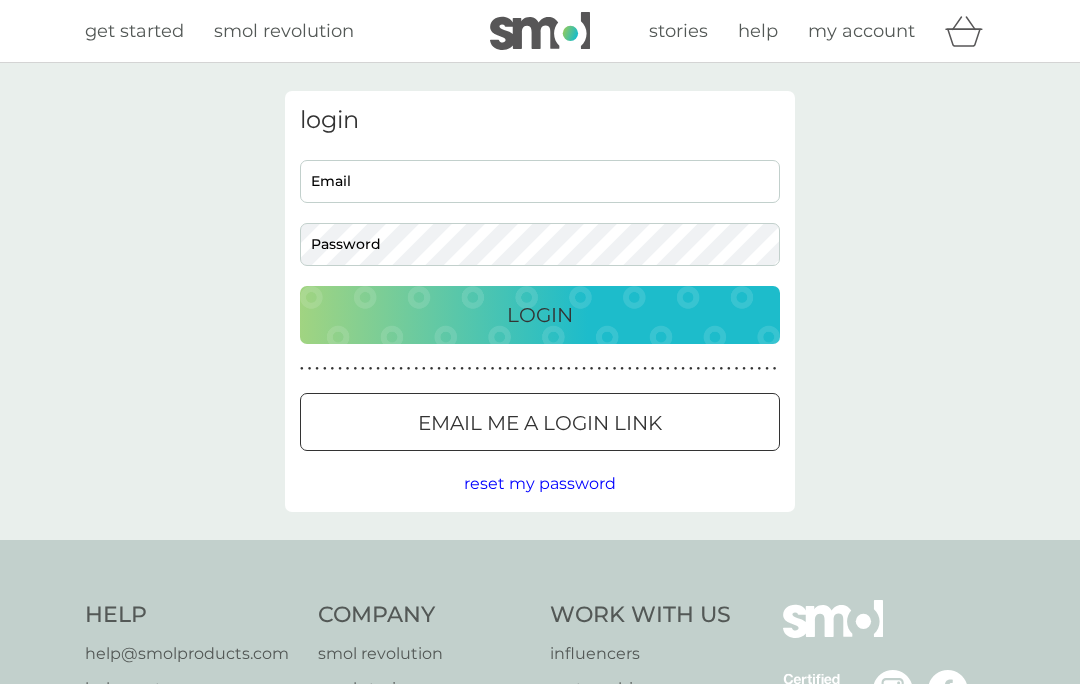 scroll, scrollTop: 0, scrollLeft: 0, axis: both 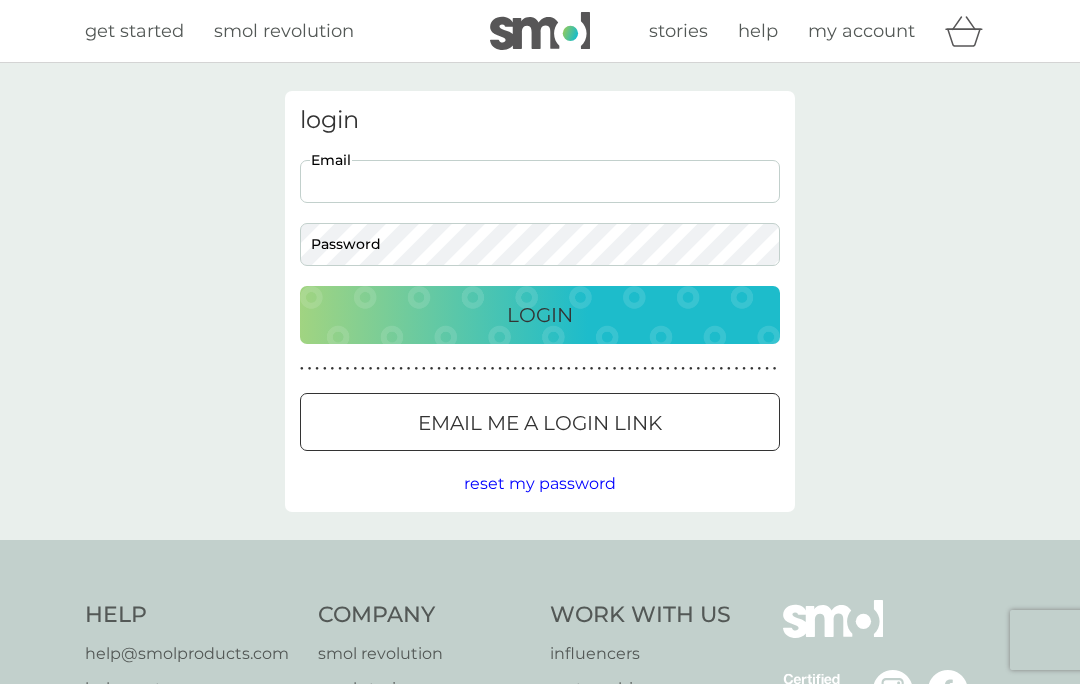 type on "[EMAIL]" 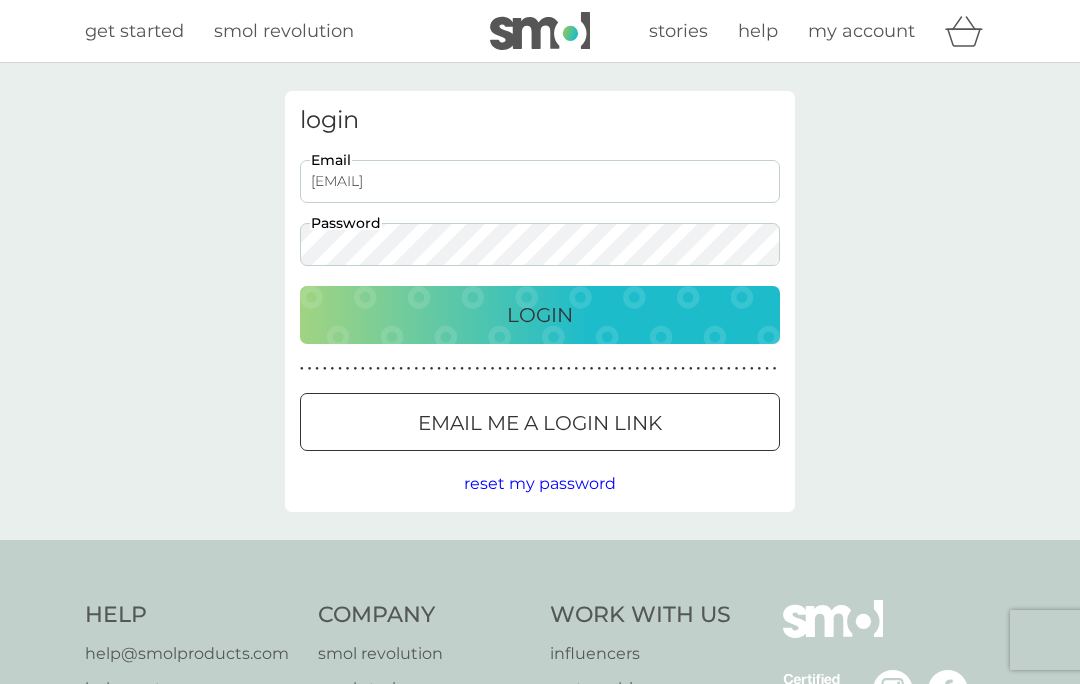 click on "Login" at bounding box center (540, 315) 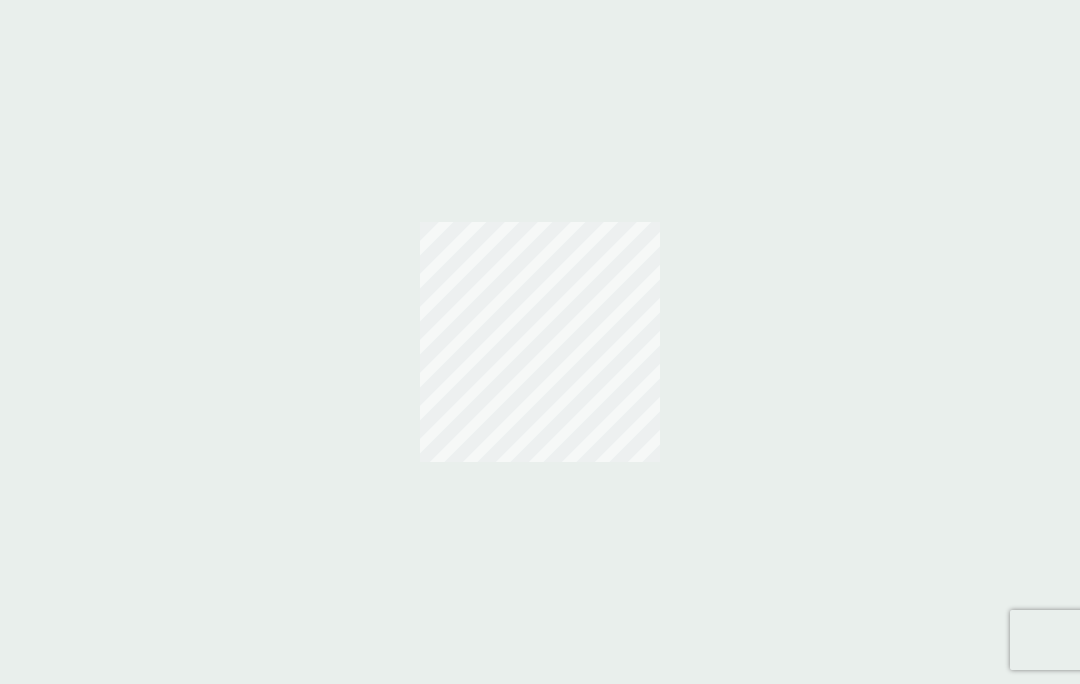 scroll, scrollTop: 0, scrollLeft: 0, axis: both 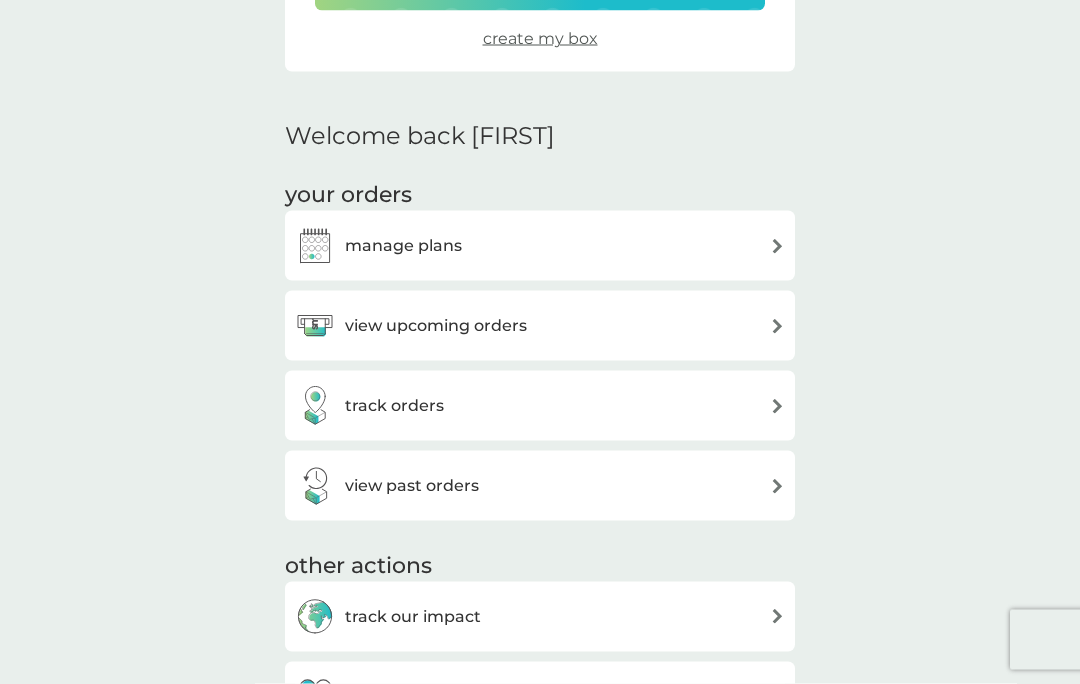 click on "manage plans" at bounding box center [403, 246] 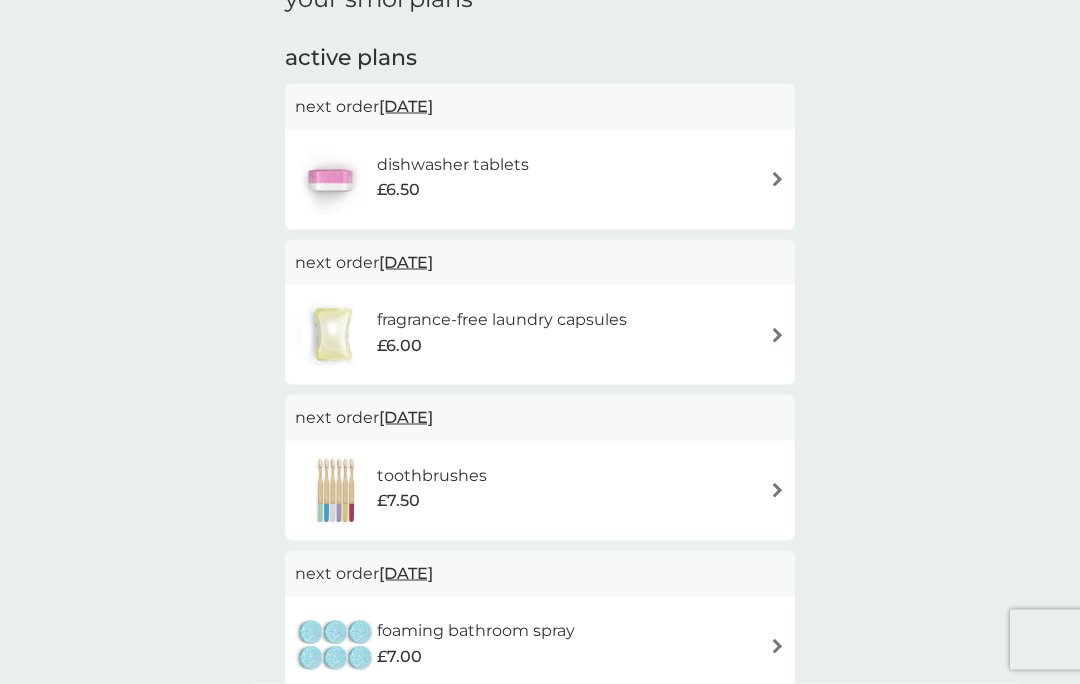 scroll, scrollTop: 334, scrollLeft: 0, axis: vertical 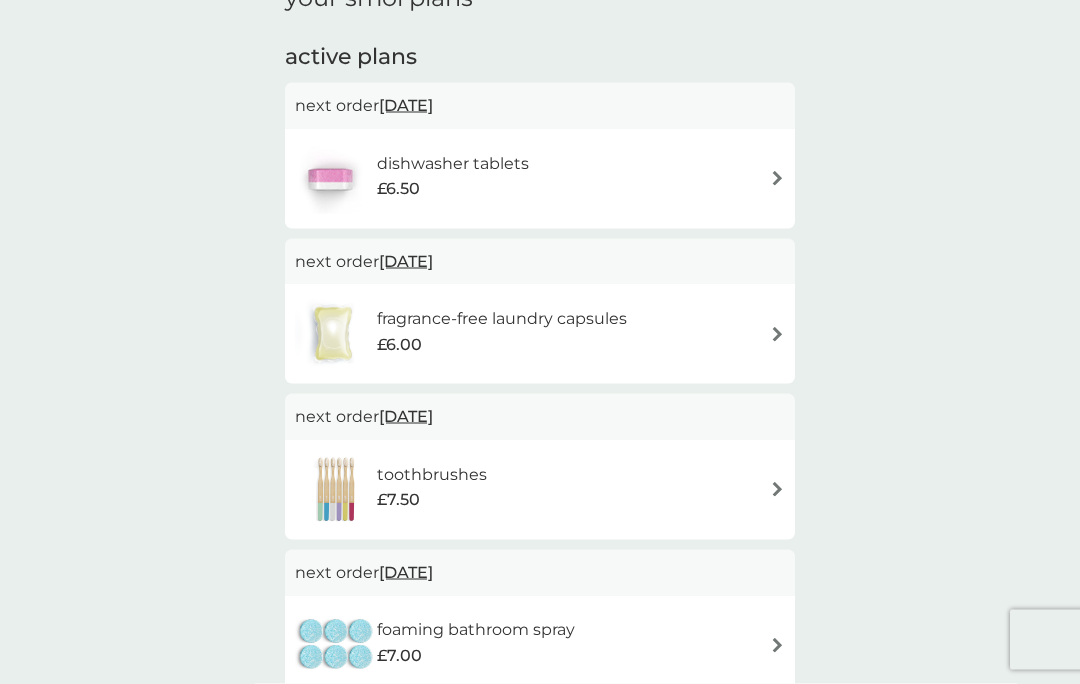 click at bounding box center [777, 334] 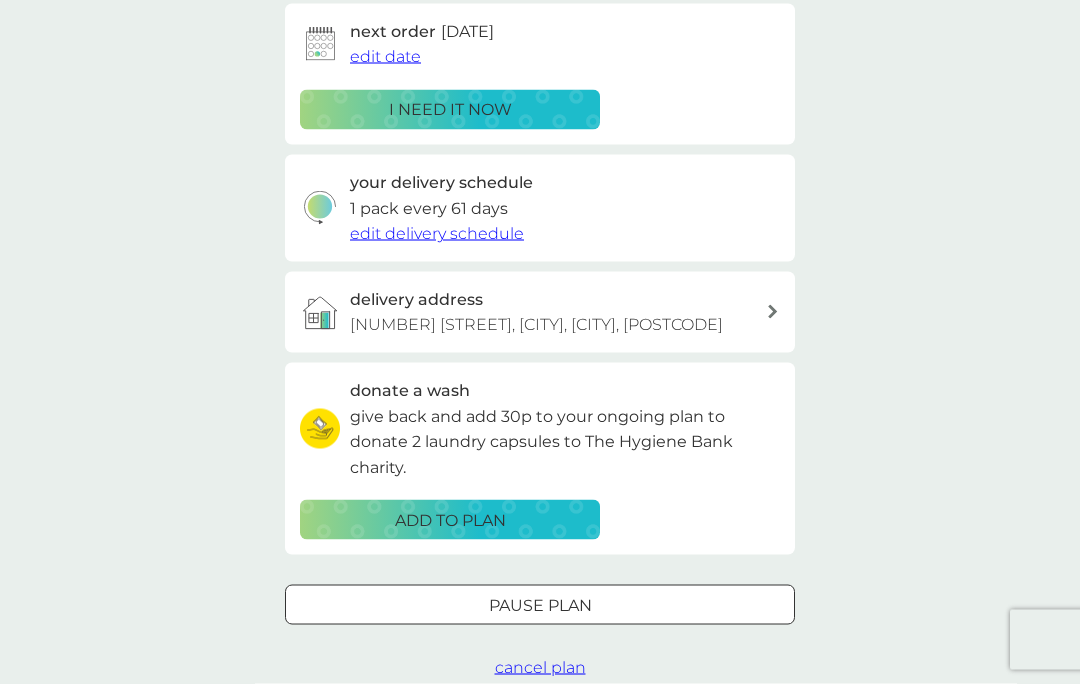 scroll, scrollTop: 335, scrollLeft: 0, axis: vertical 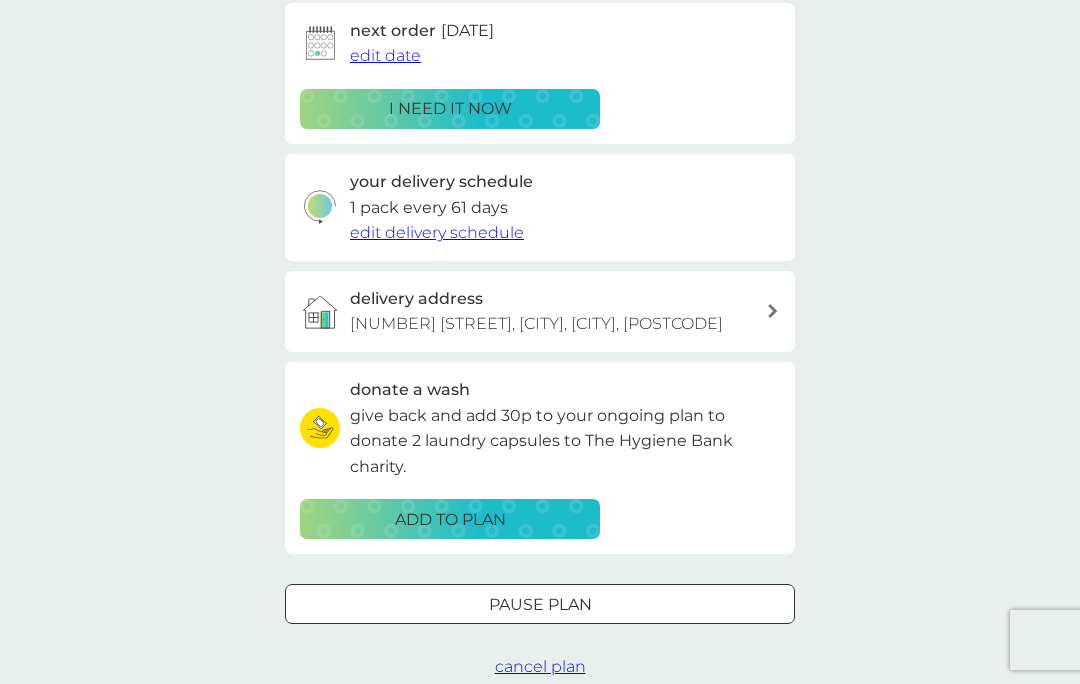 click on "Pause plan" at bounding box center [540, 605] 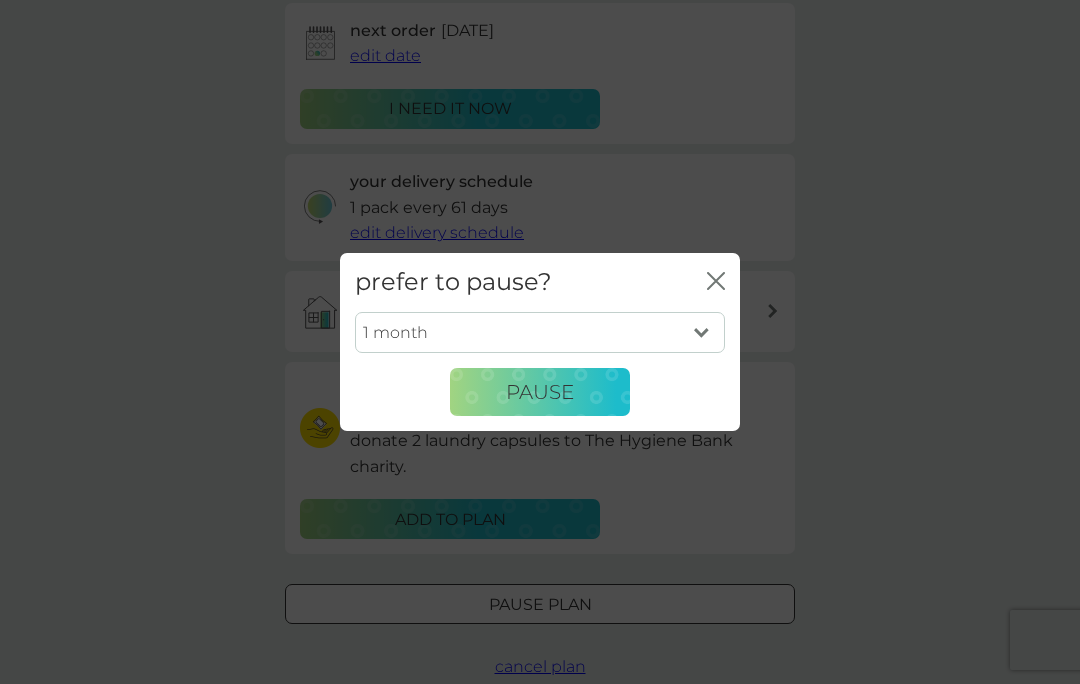 click on "prefer to pause? close" at bounding box center (540, 282) 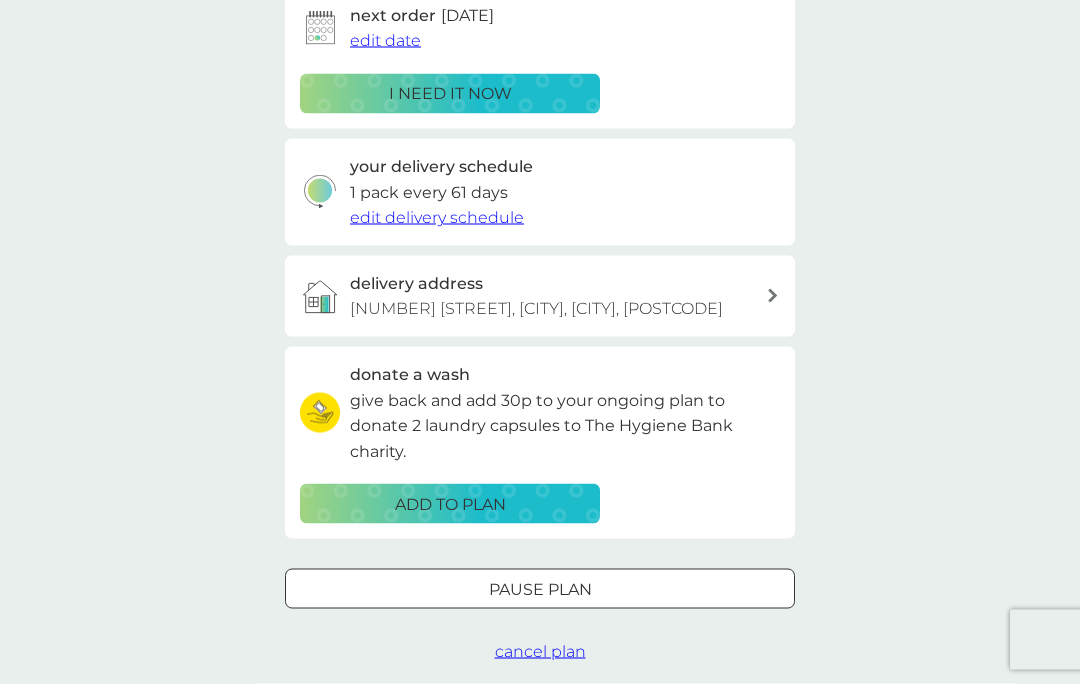scroll, scrollTop: 351, scrollLeft: 0, axis: vertical 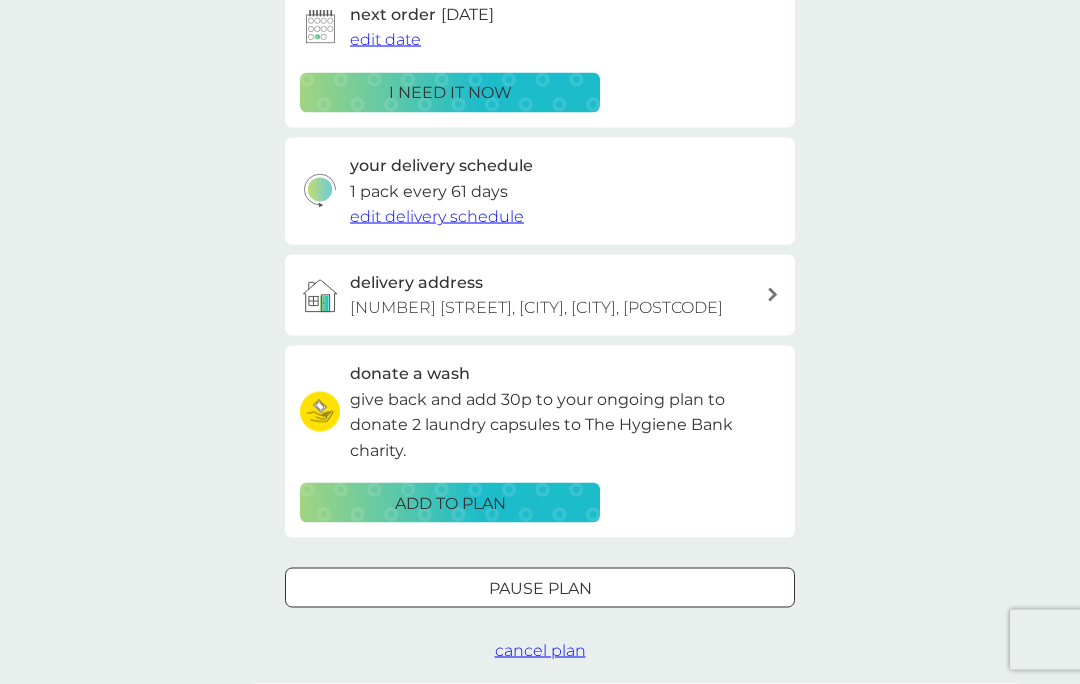 click on "Pause plan cancel plan" at bounding box center (540, 616) 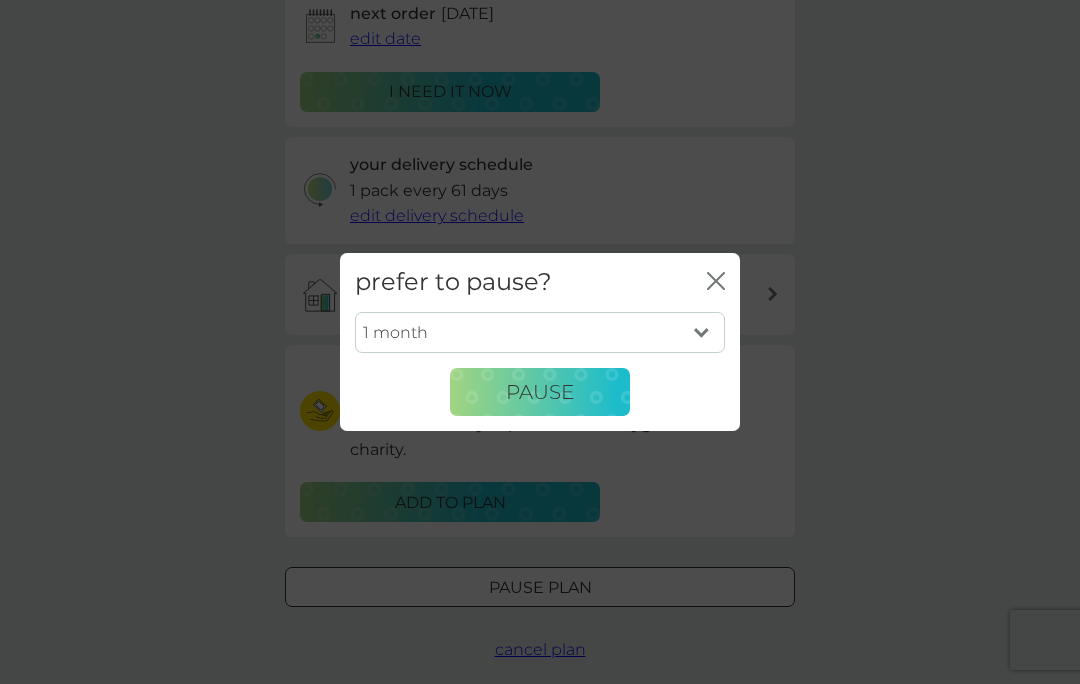 click on "1 month 2 months 3 months 4 months 5 months 6 months" at bounding box center [540, 333] 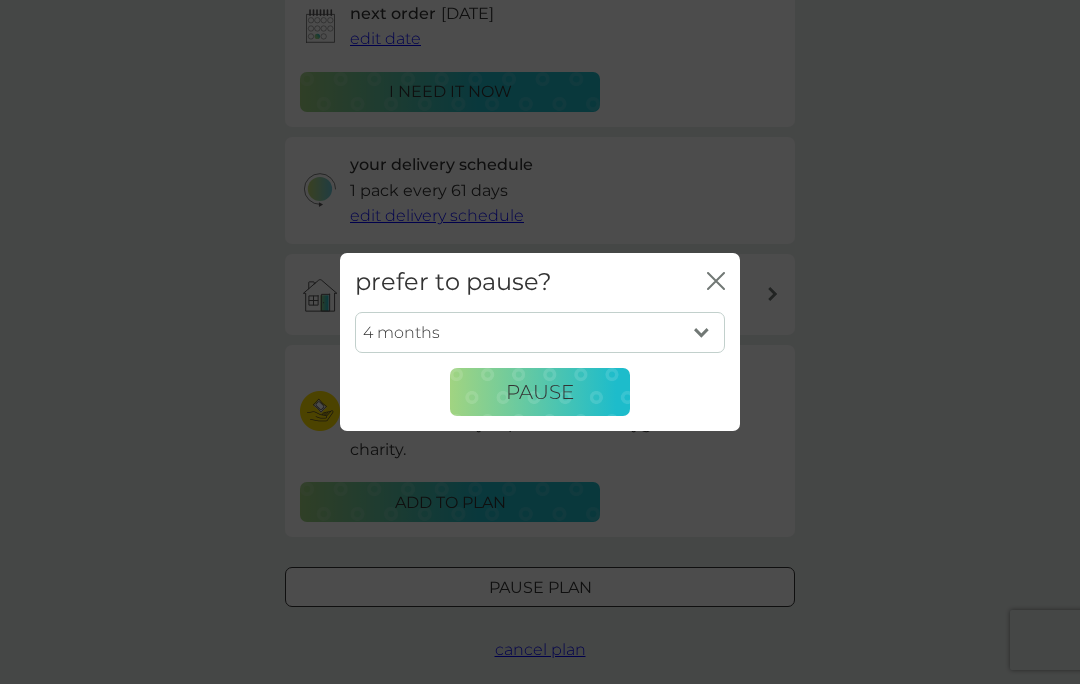 click on "Pause" at bounding box center [540, 392] 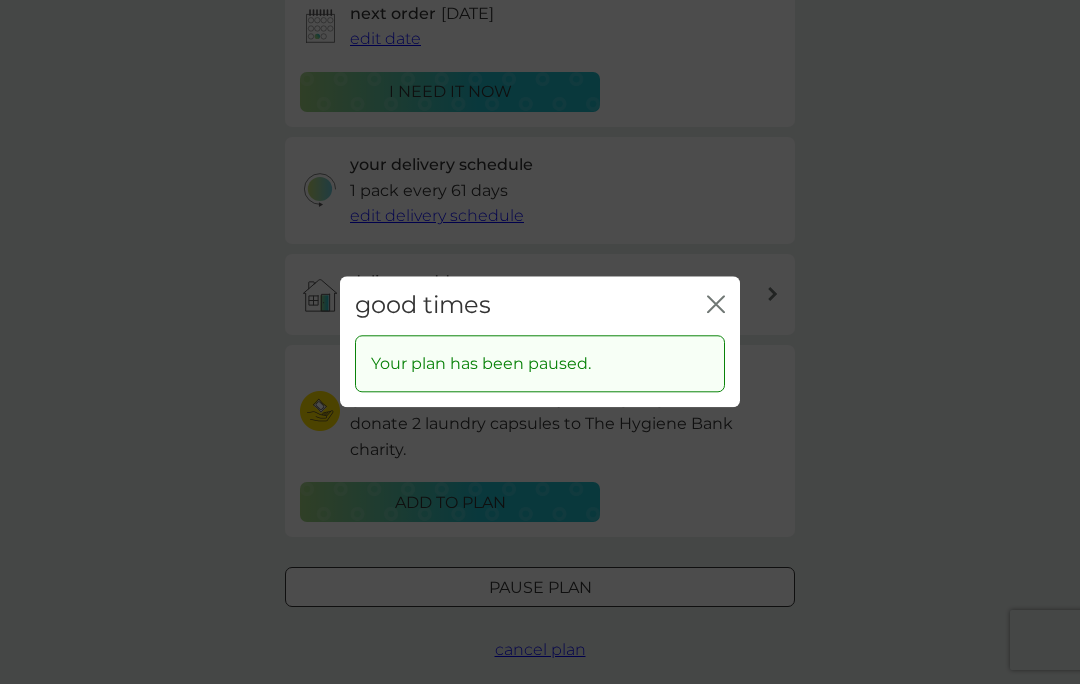 click on "close" 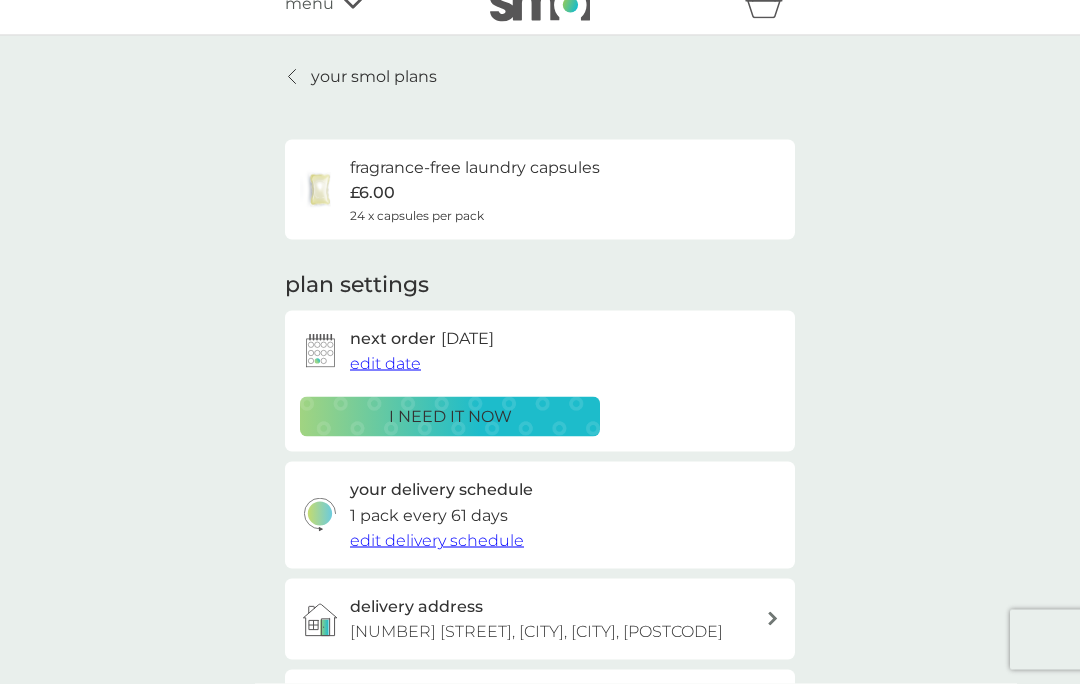 scroll, scrollTop: 0, scrollLeft: 0, axis: both 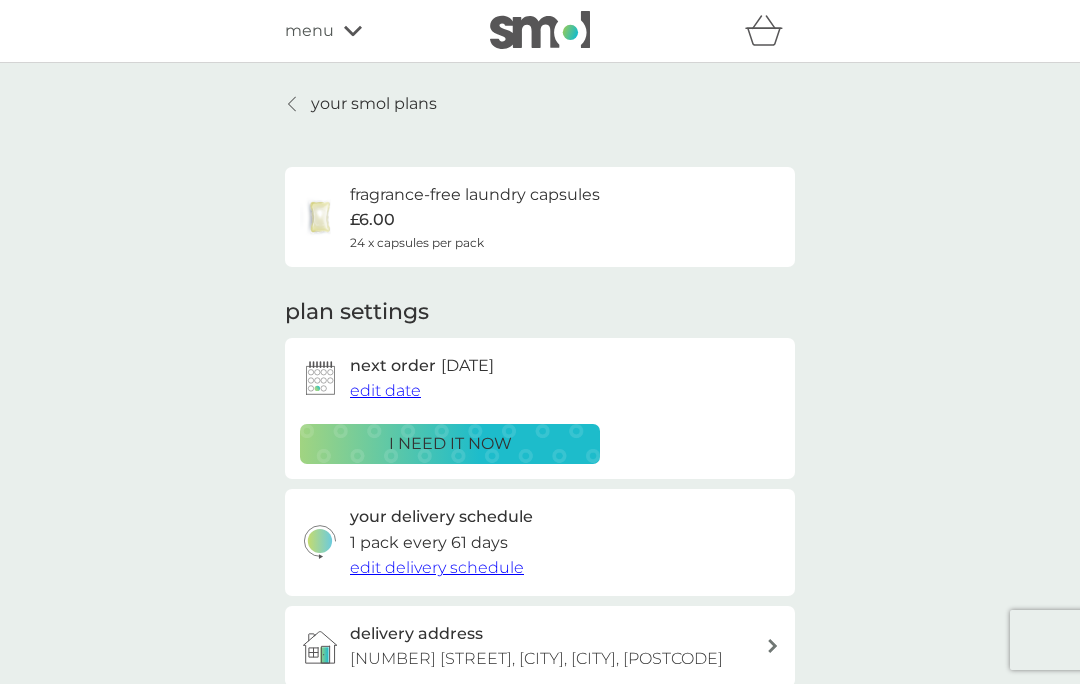 click on "your smol plans" at bounding box center (374, 104) 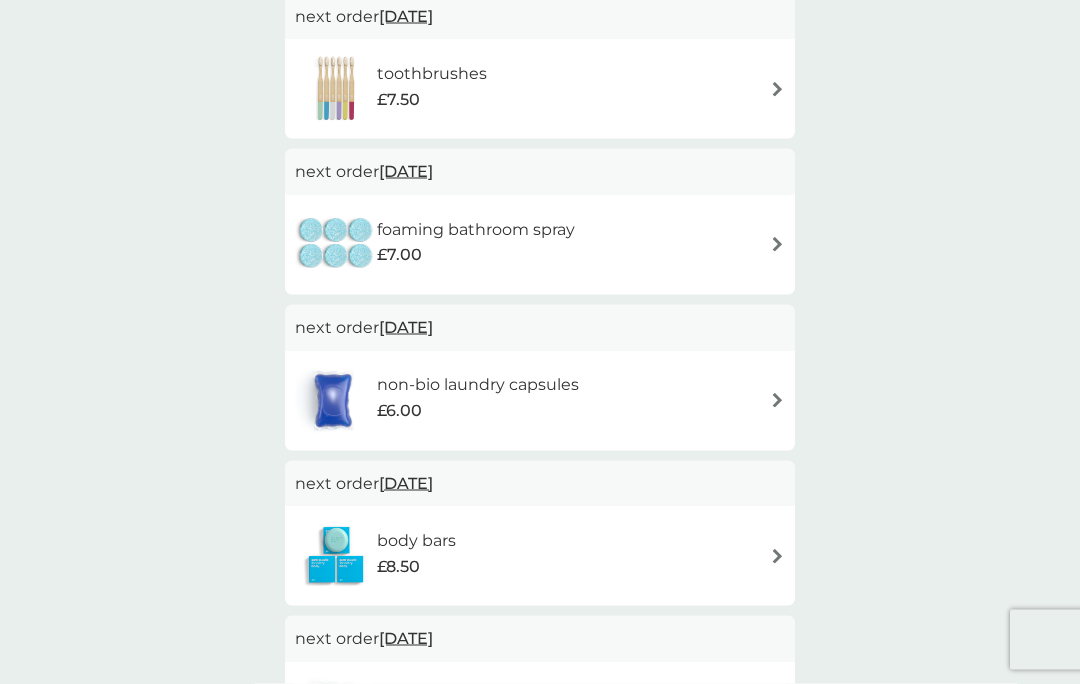 scroll, scrollTop: 591, scrollLeft: 0, axis: vertical 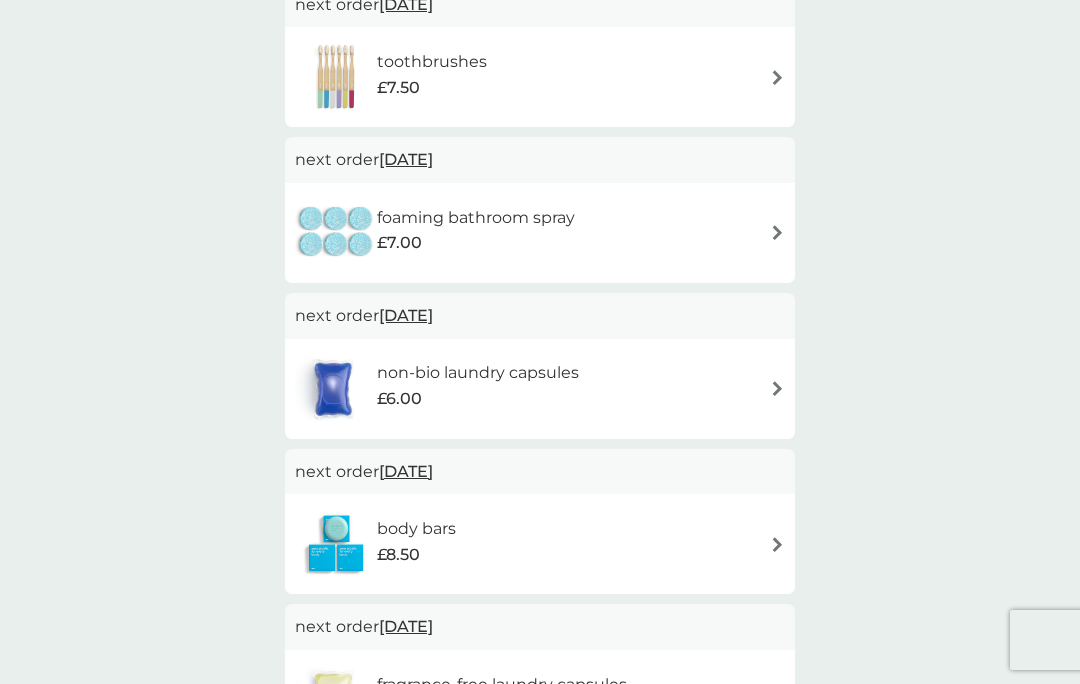 click at bounding box center [777, 232] 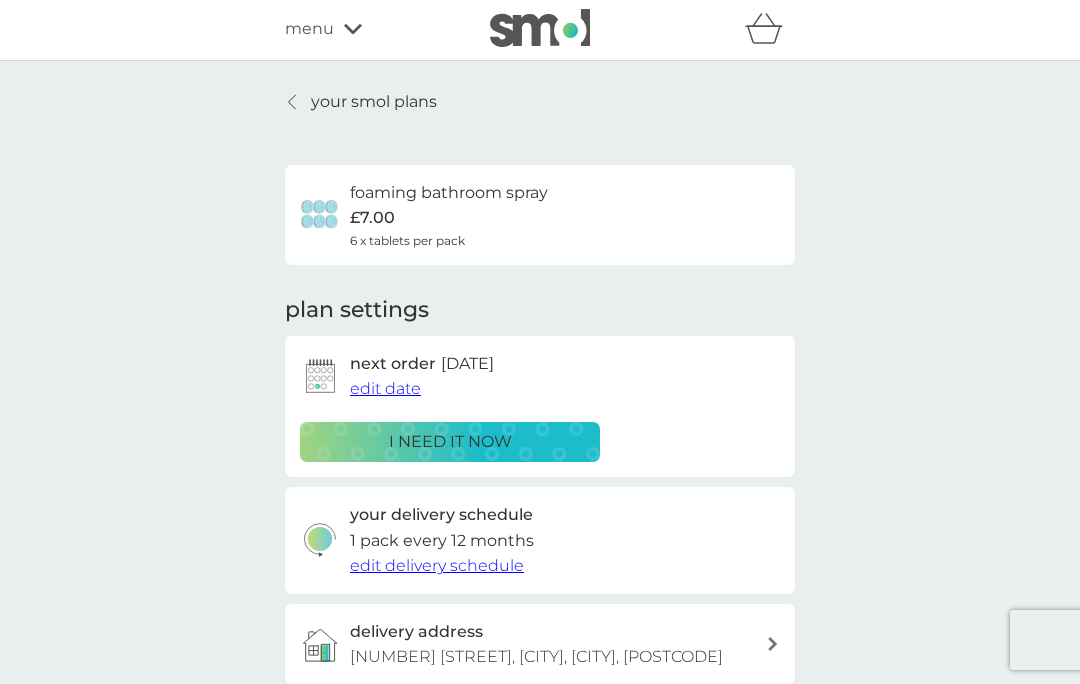scroll, scrollTop: 0, scrollLeft: 0, axis: both 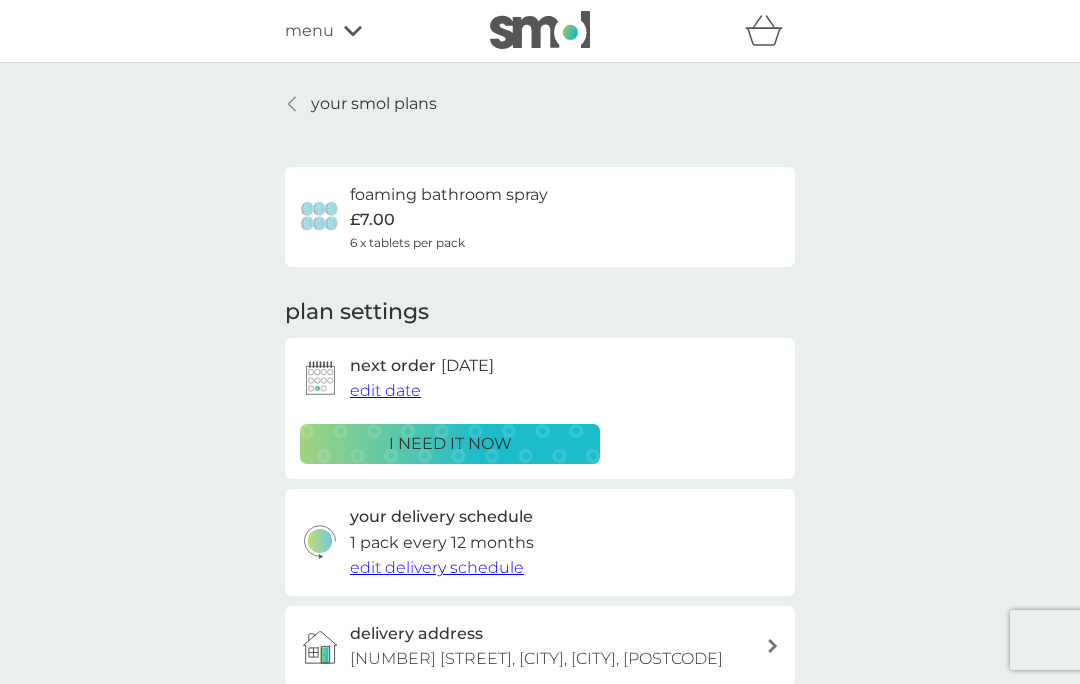 click at bounding box center [293, 104] 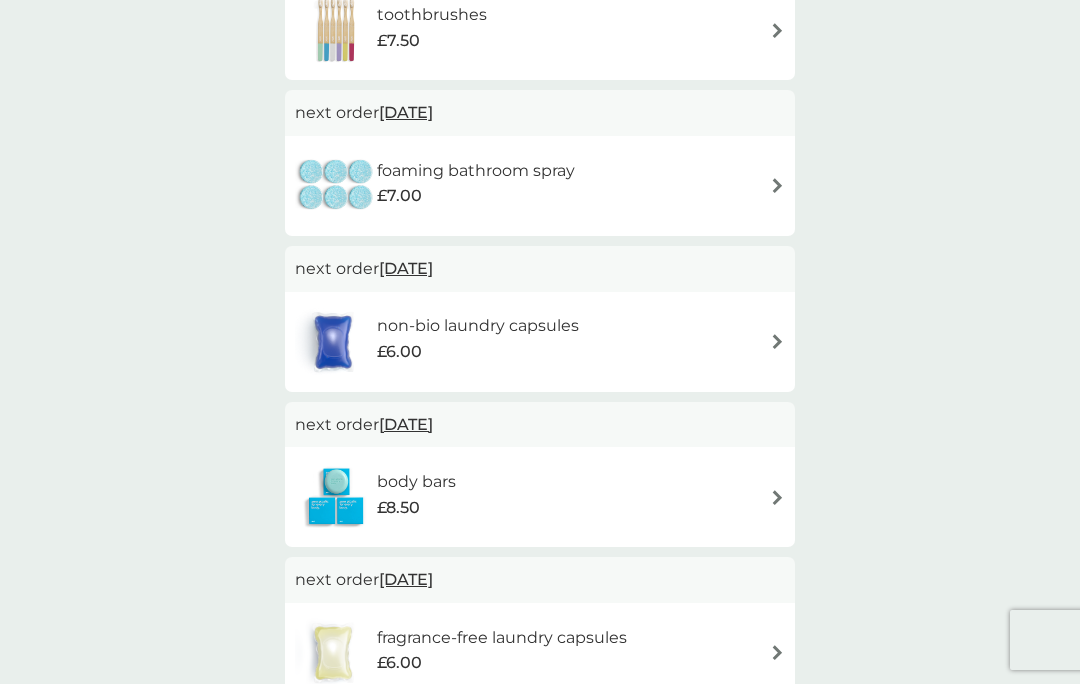 scroll, scrollTop: 649, scrollLeft: 0, axis: vertical 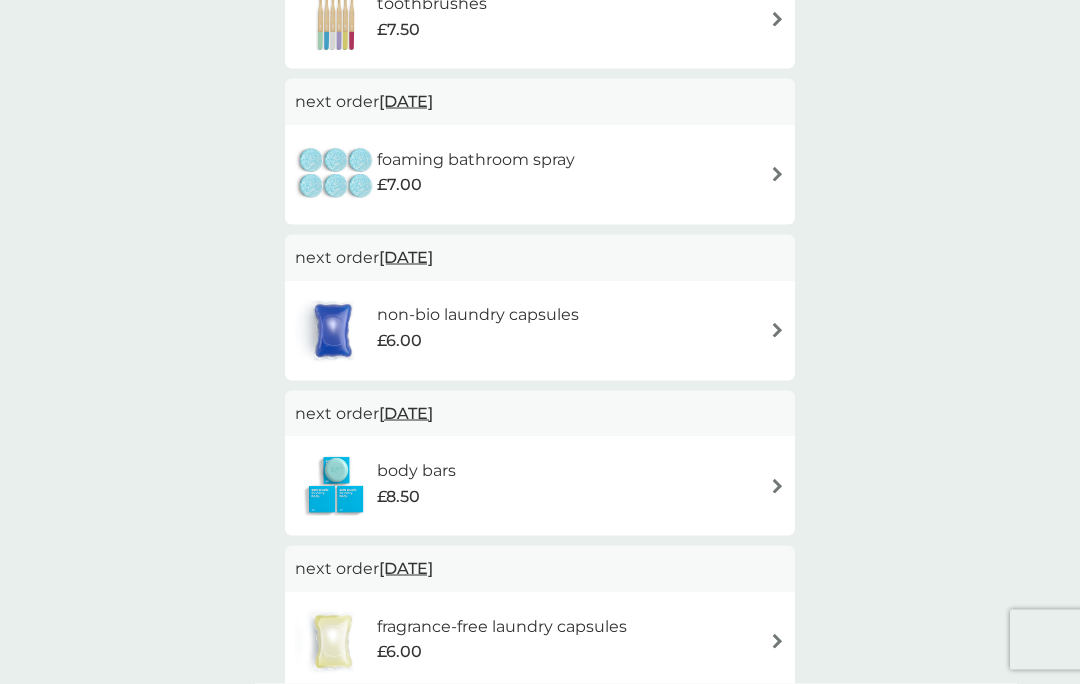 click at bounding box center [777, 330] 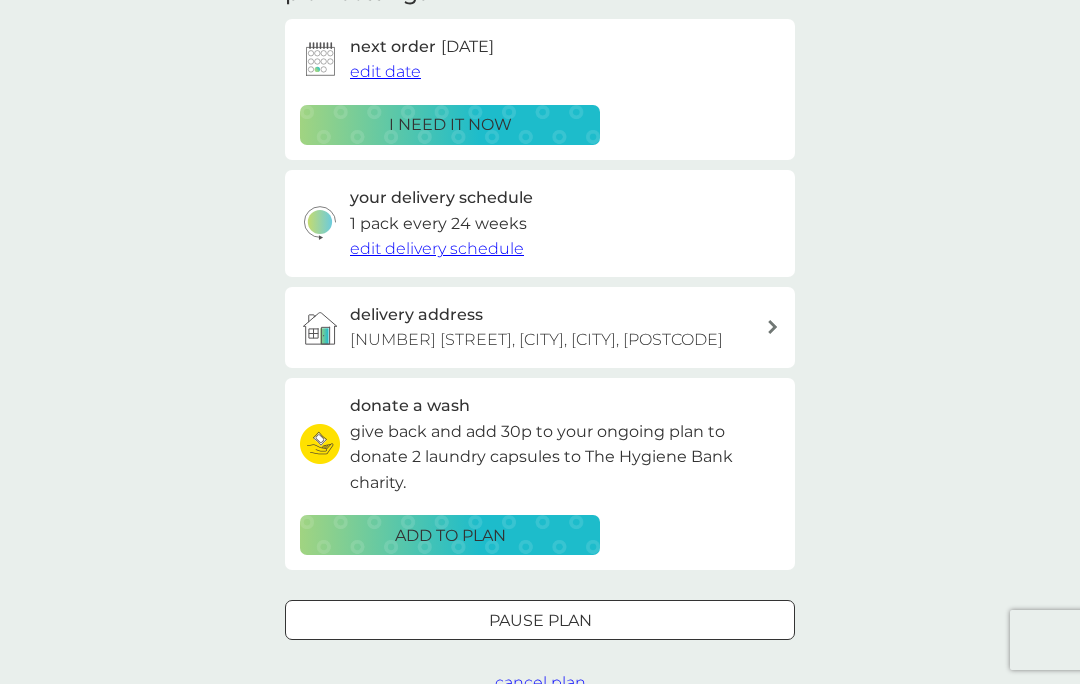 scroll, scrollTop: 321, scrollLeft: 0, axis: vertical 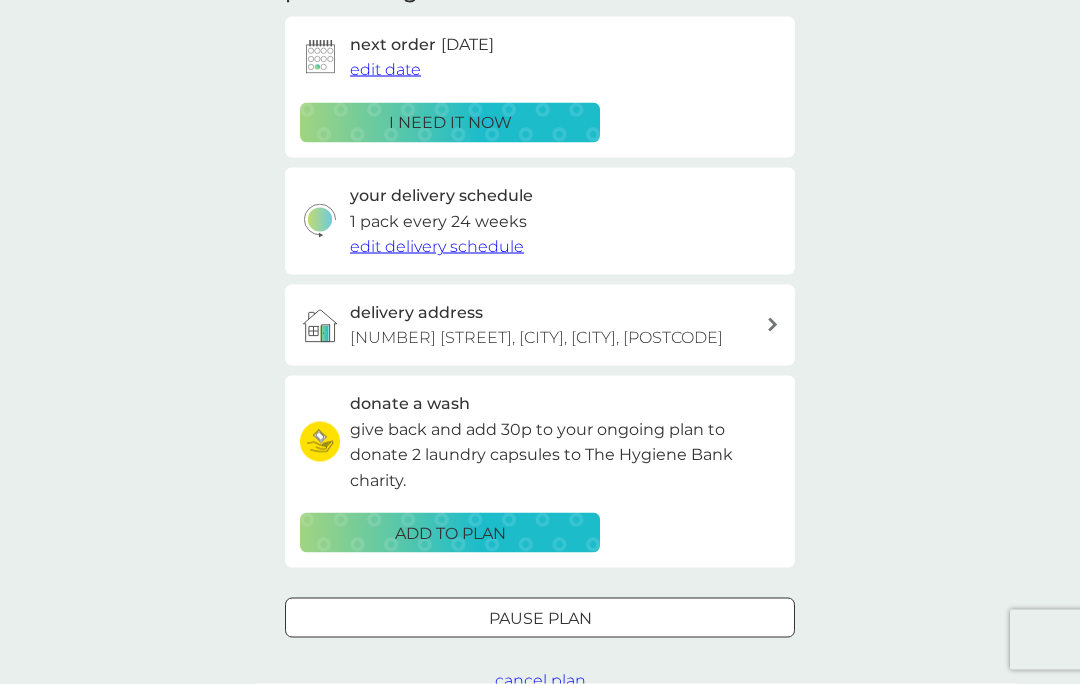 click on "Pause plan" at bounding box center (540, 619) 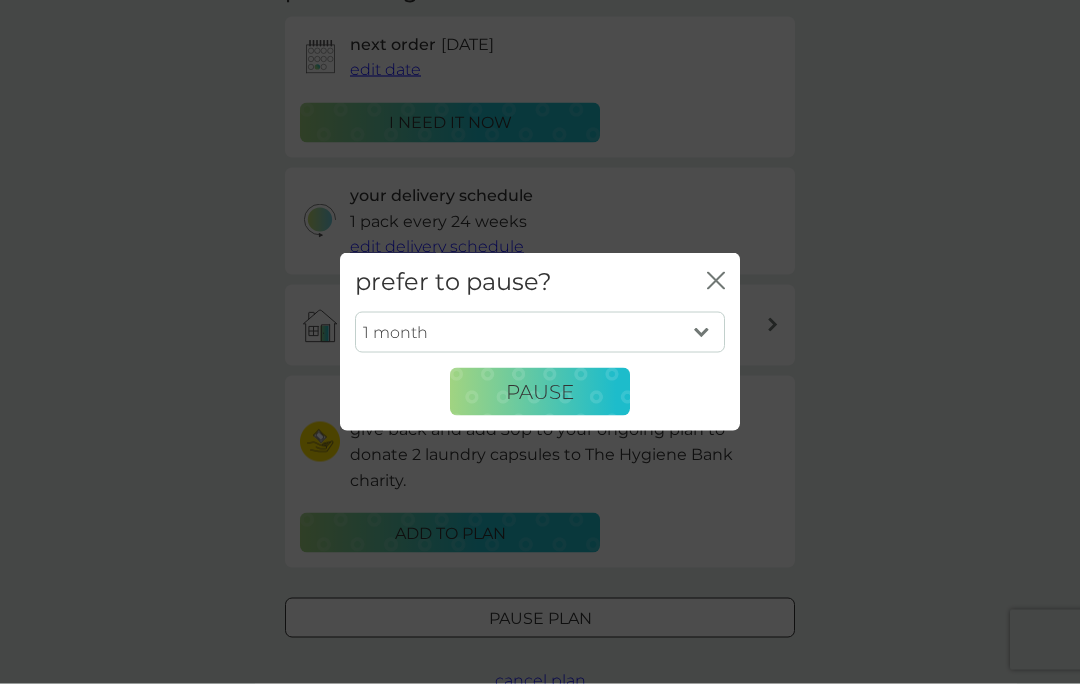 scroll, scrollTop: 322, scrollLeft: 0, axis: vertical 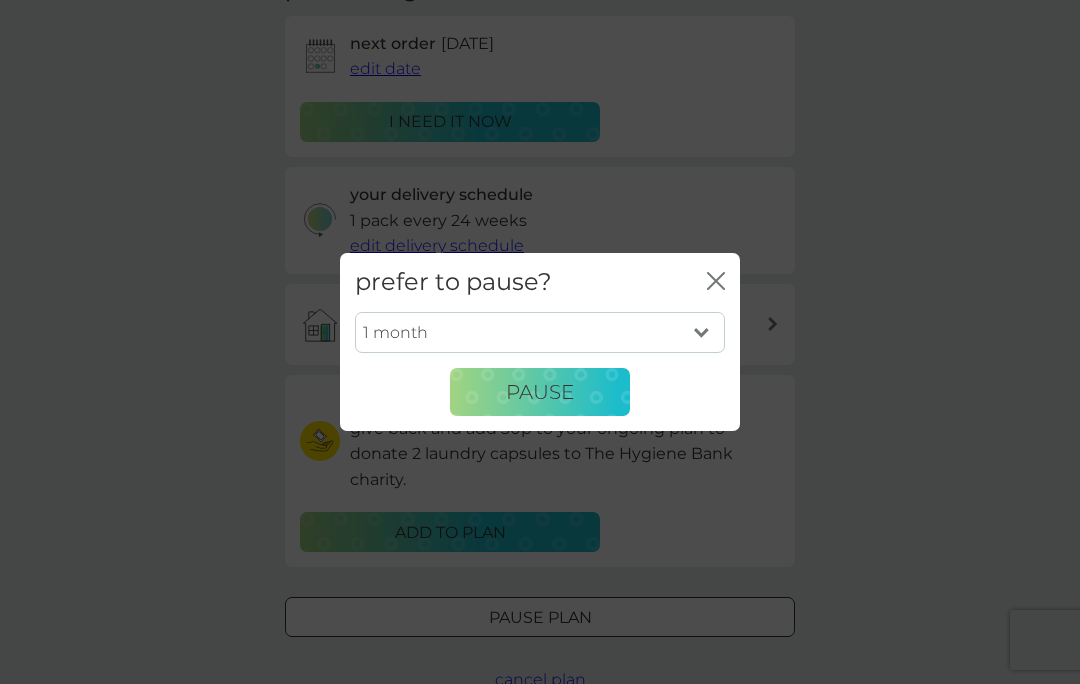 click on "1 month 2 months 3 months 4 months 5 months 6 months" at bounding box center [540, 333] 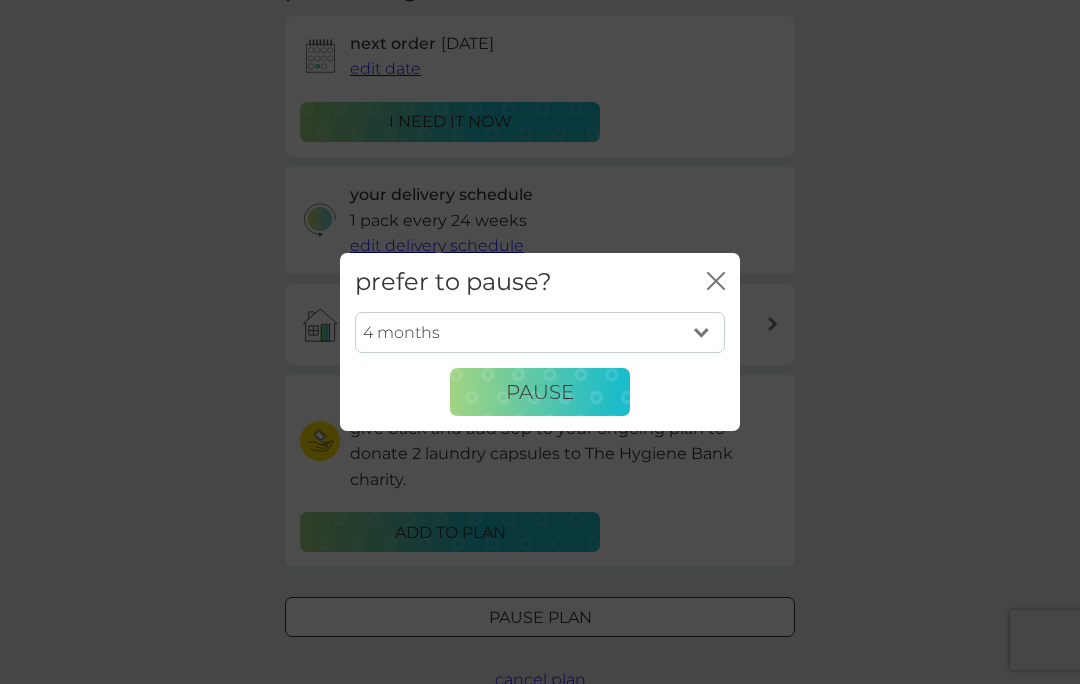 click on "Pause" at bounding box center [540, 392] 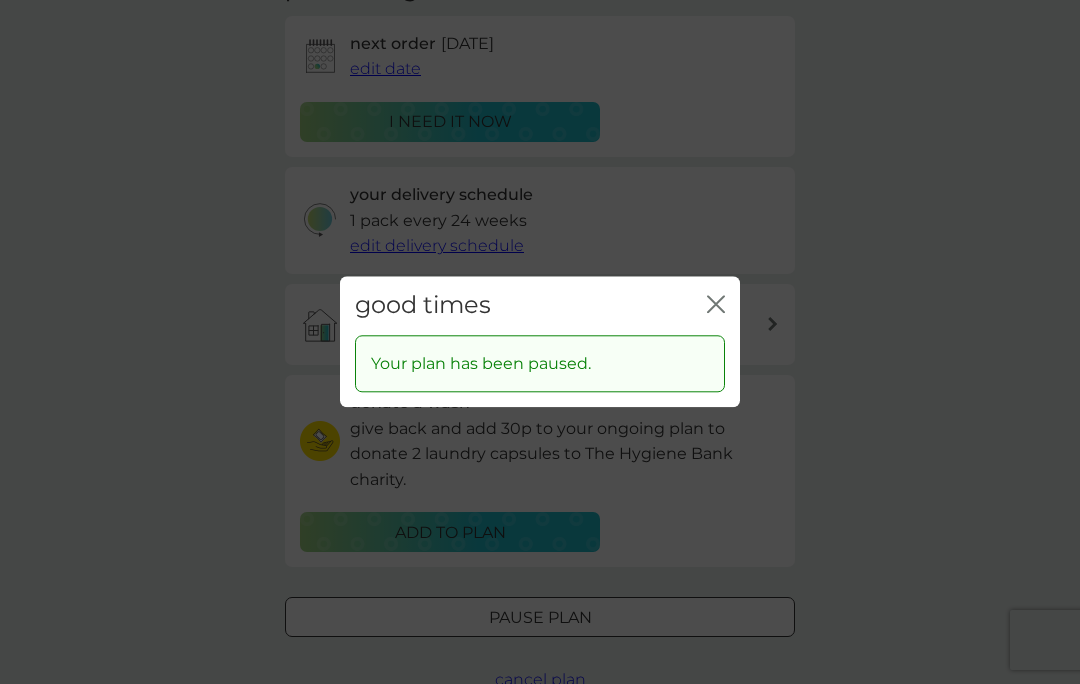 click on "close" 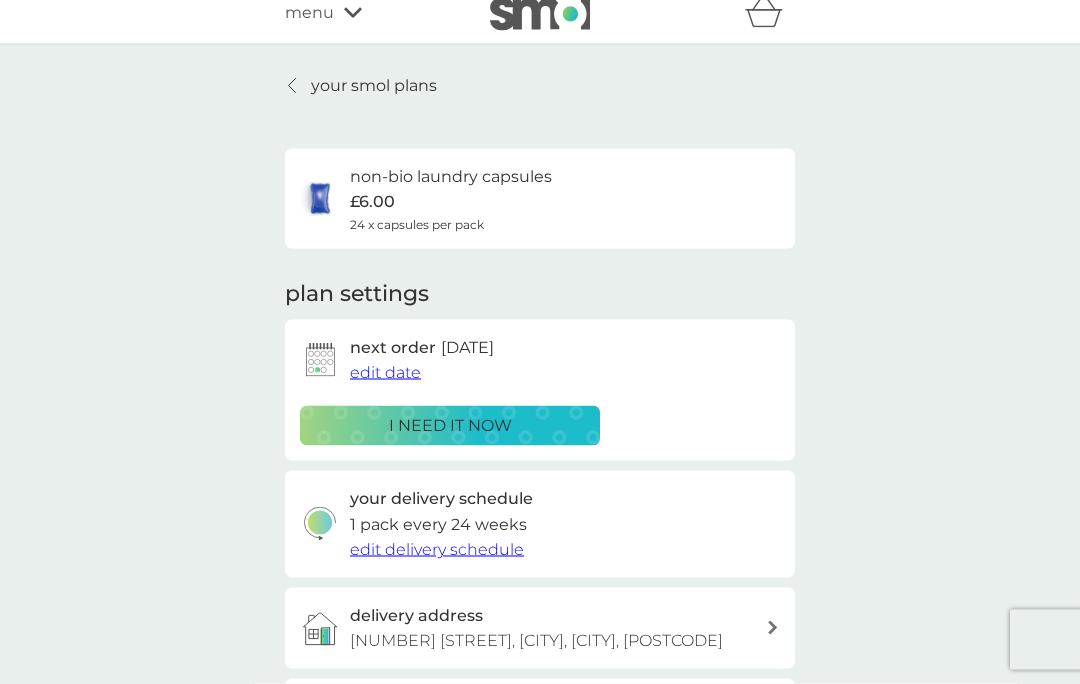 scroll, scrollTop: 0, scrollLeft: 0, axis: both 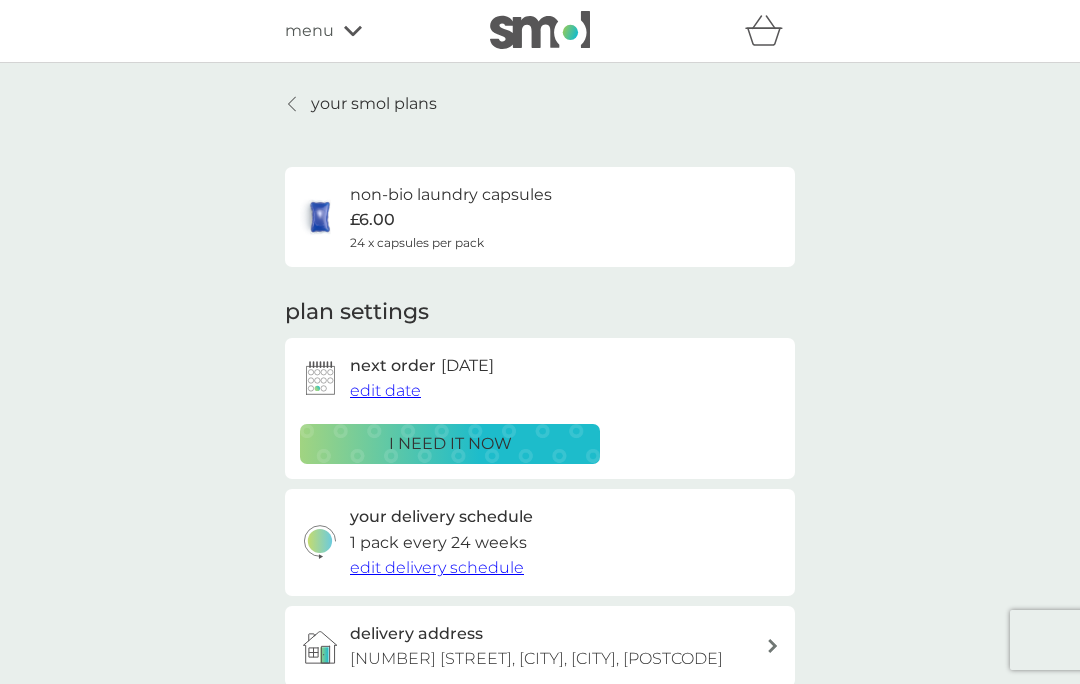click on "your smol plans" at bounding box center [361, 104] 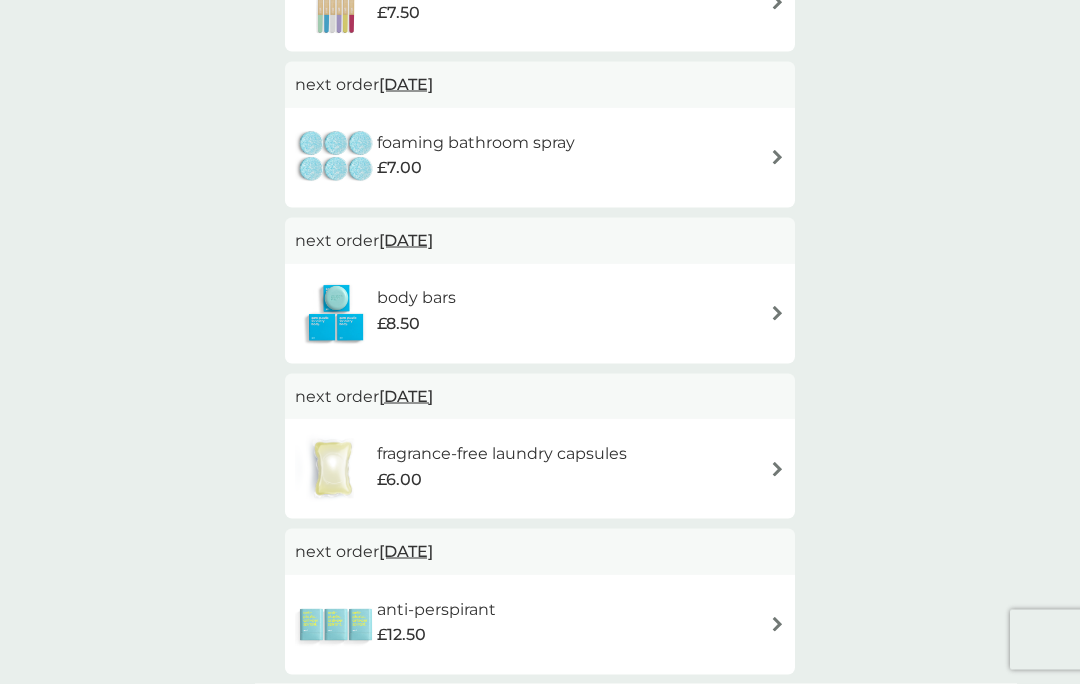 scroll, scrollTop: 681, scrollLeft: 0, axis: vertical 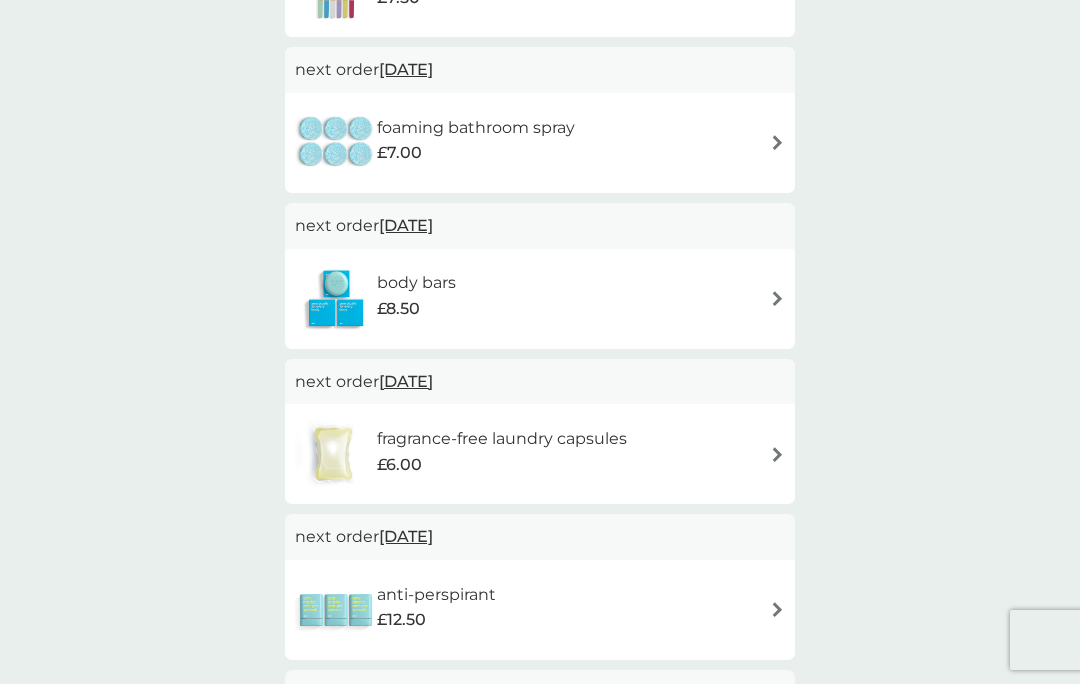 click at bounding box center (777, 454) 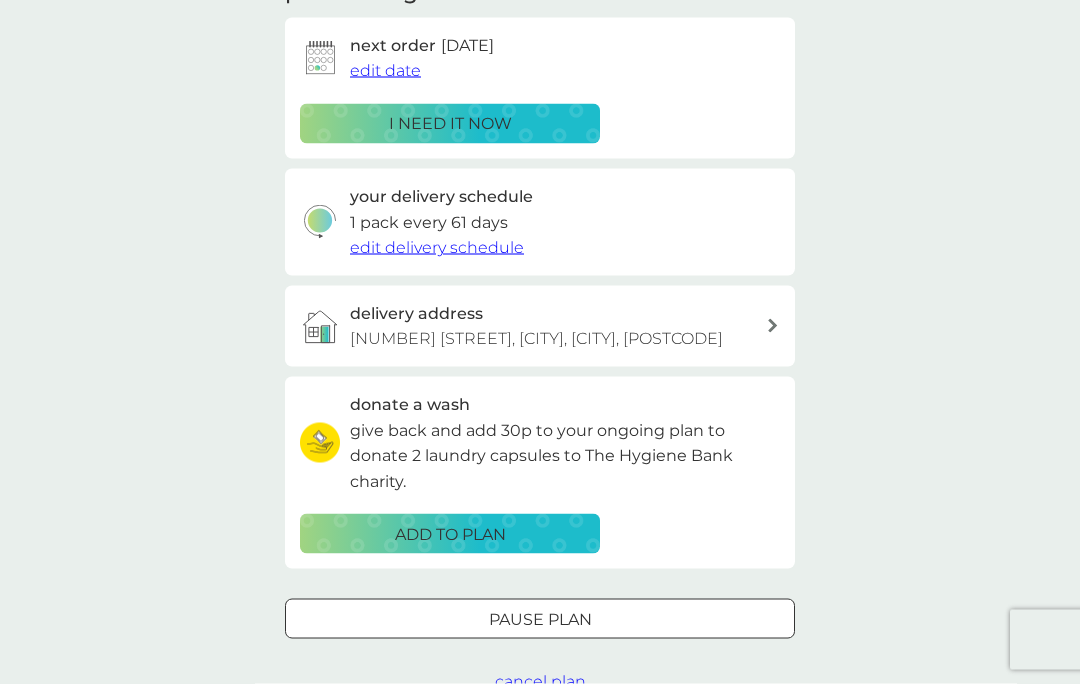 scroll, scrollTop: 325, scrollLeft: 0, axis: vertical 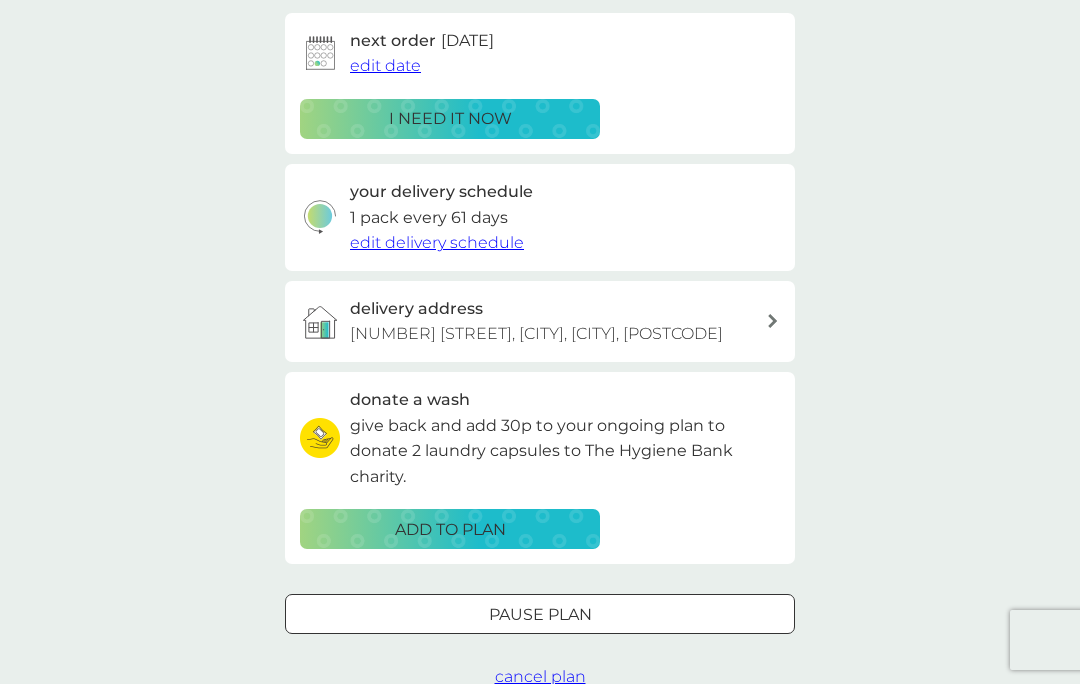 click on "Pause plan" at bounding box center (540, 615) 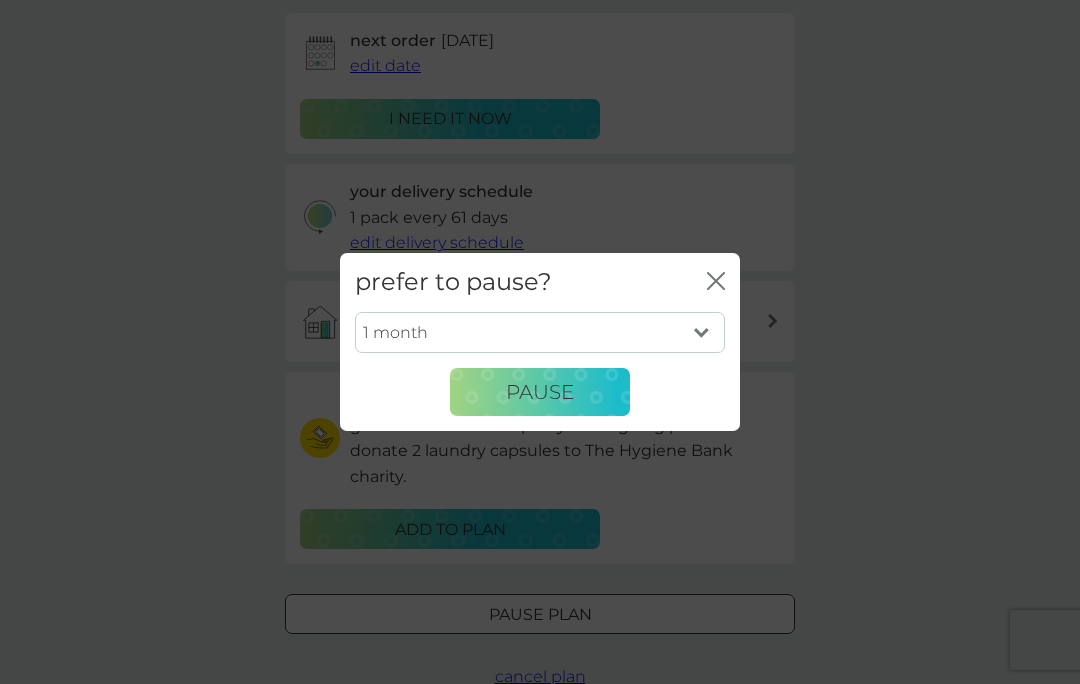 click on "1 month 2 months 3 months 4 months 5 months 6 months" at bounding box center [540, 333] 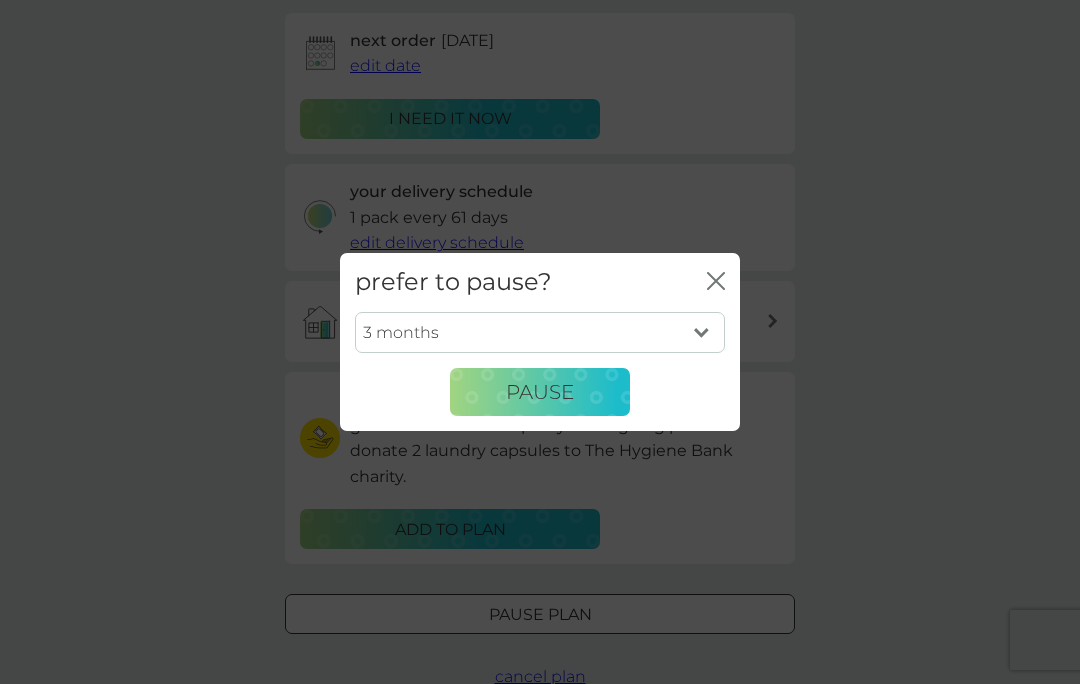 click on "1 month 2 months 3 months 4 months 5 months 6 months" at bounding box center [540, 333] 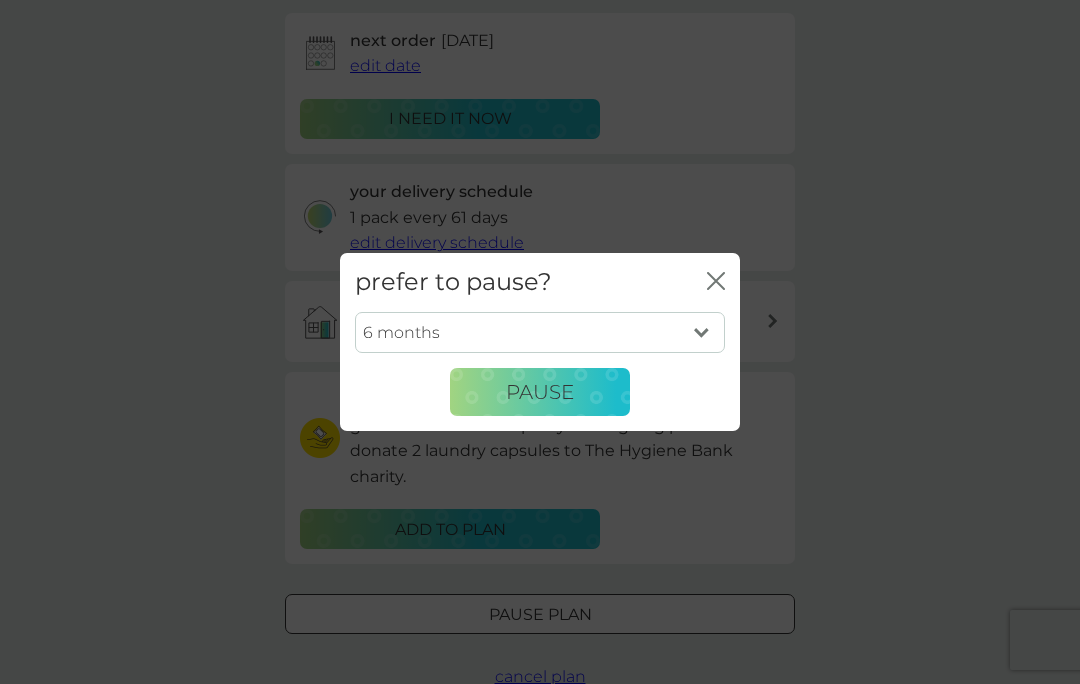 click on "Pause" at bounding box center [540, 392] 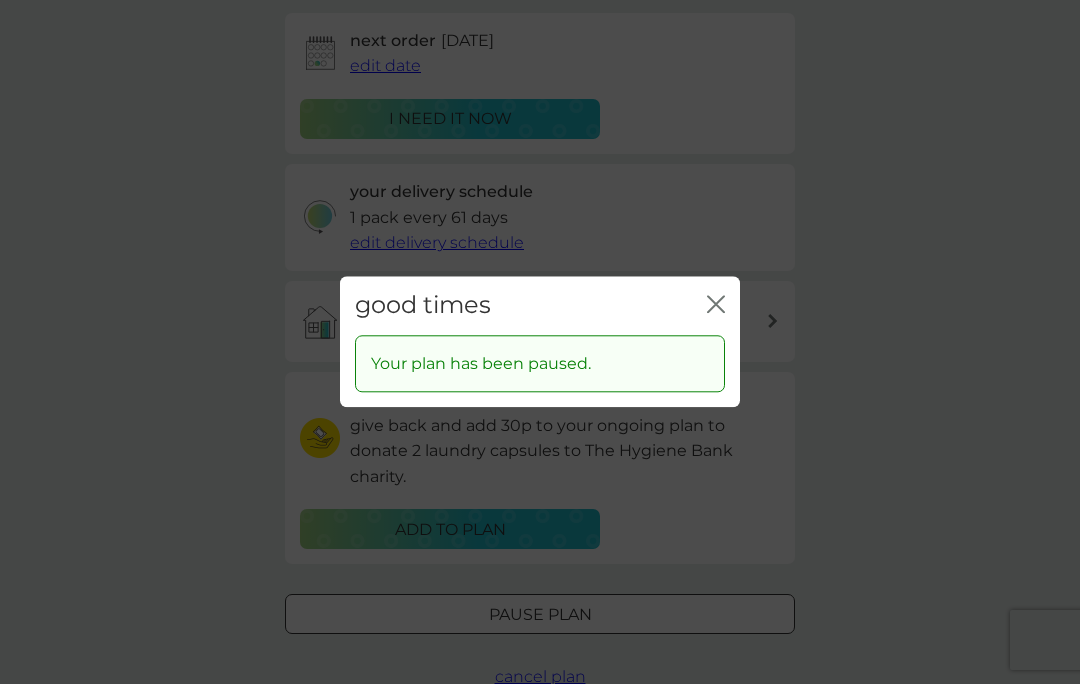 click on "close" 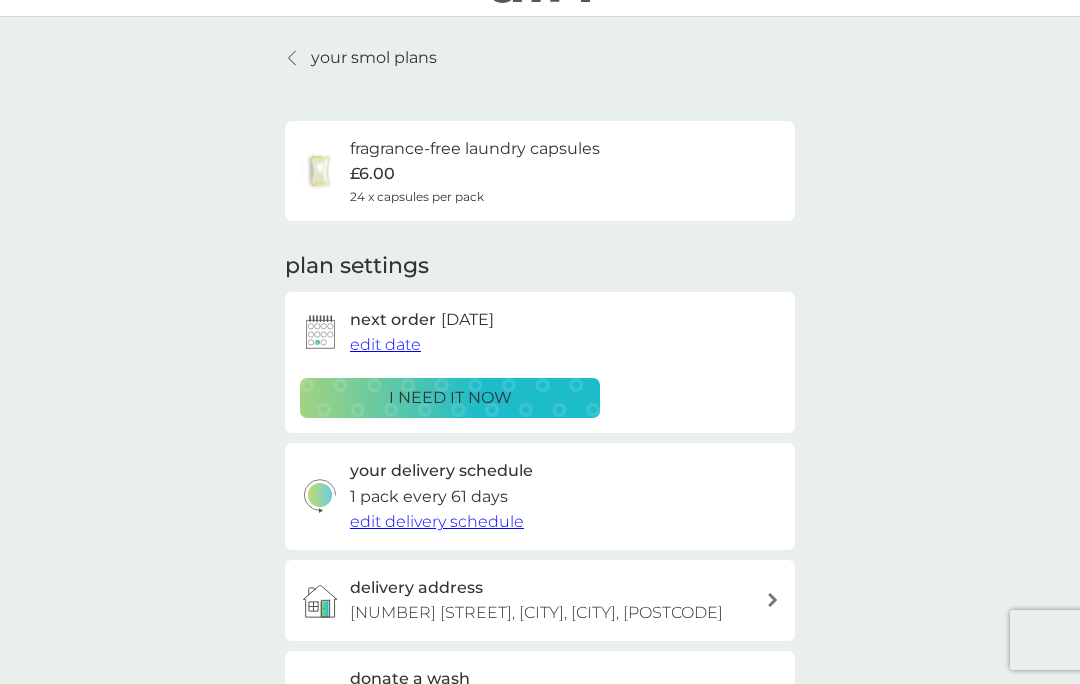 scroll, scrollTop: 45, scrollLeft: 0, axis: vertical 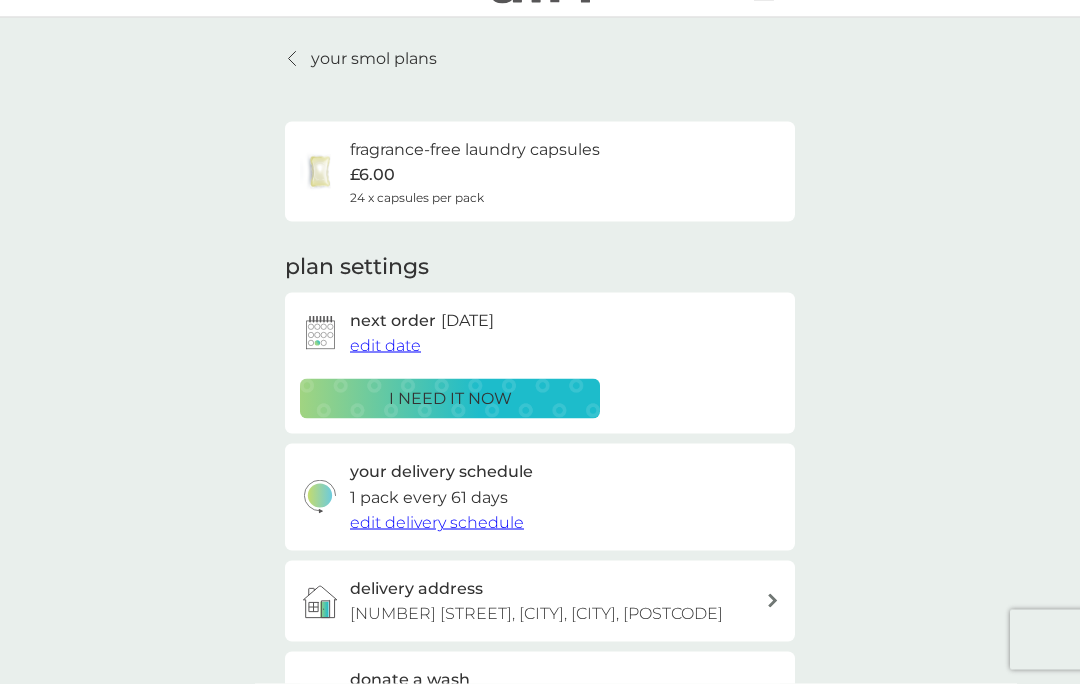 click on "your smol plans" at bounding box center (361, 59) 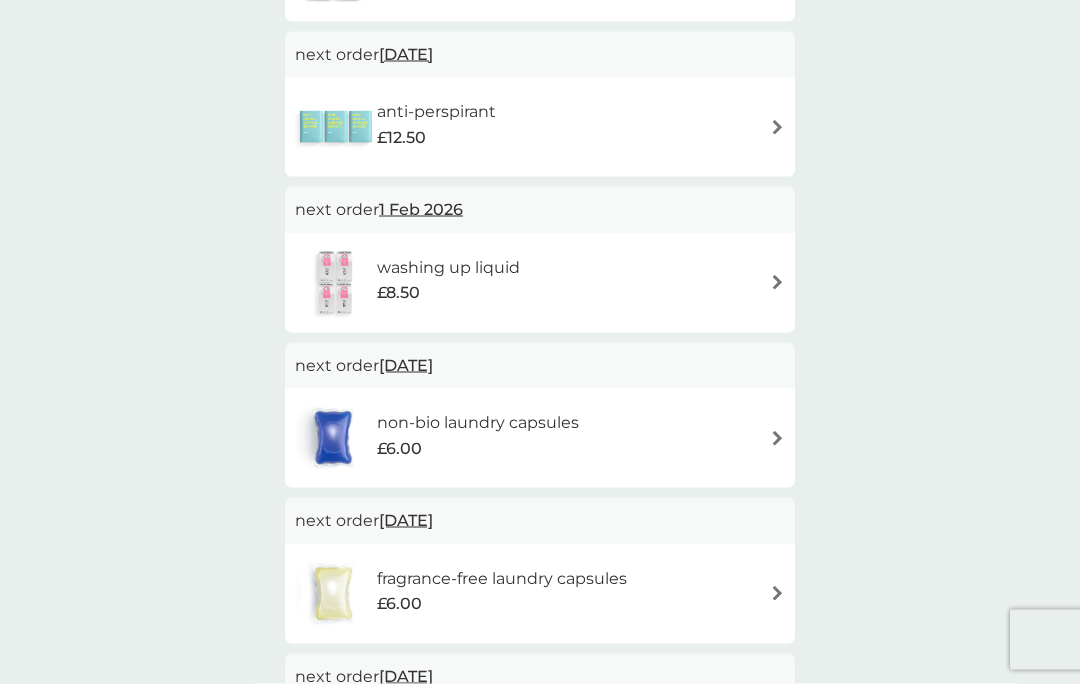 scroll, scrollTop: 1009, scrollLeft: 0, axis: vertical 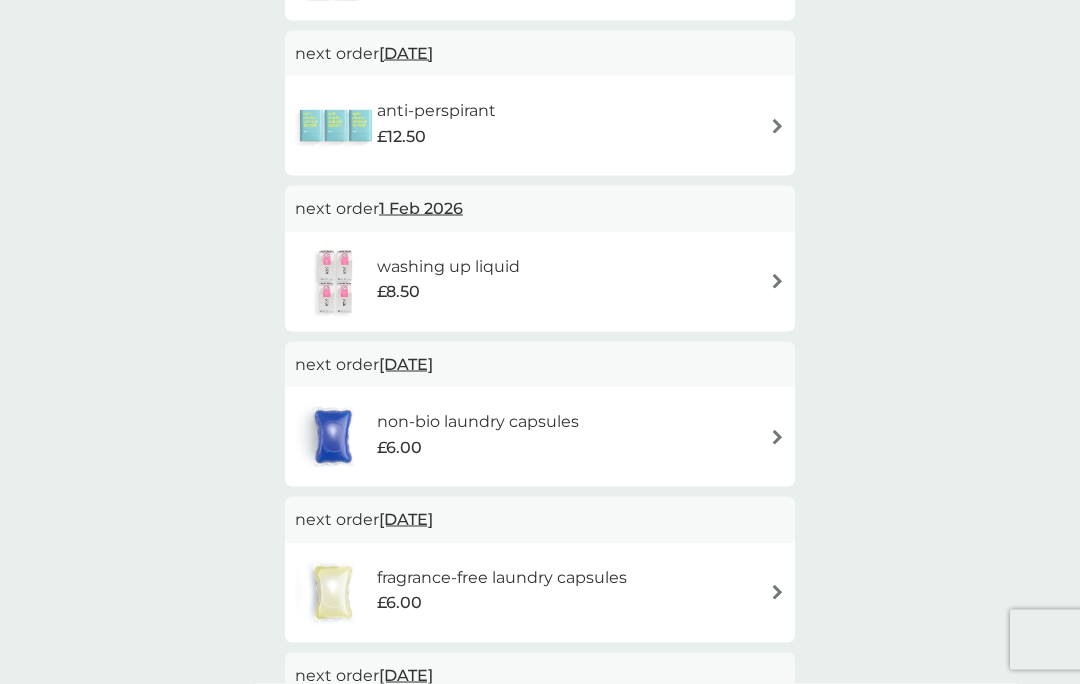 click at bounding box center (777, 281) 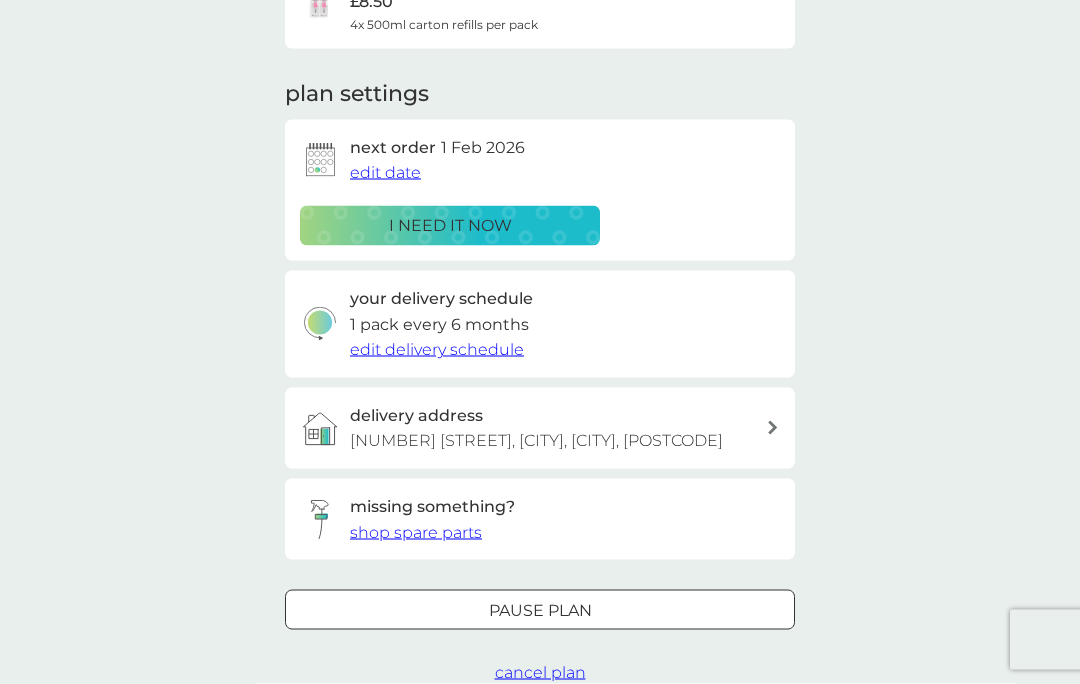 scroll, scrollTop: 219, scrollLeft: 0, axis: vertical 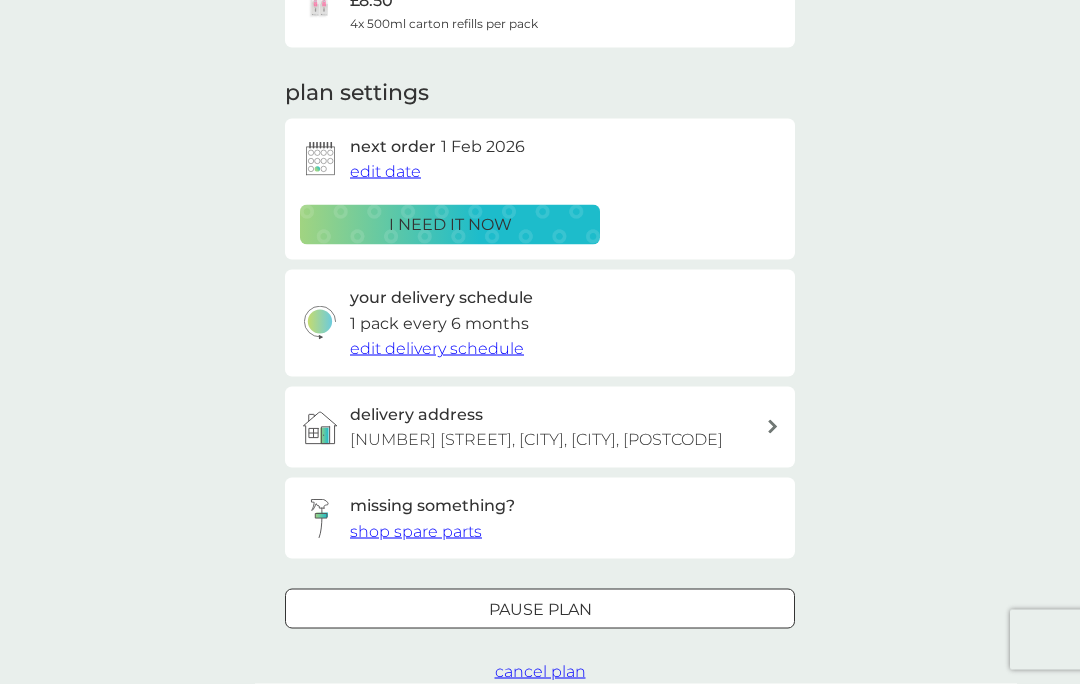 click on "edit delivery schedule" at bounding box center [437, 348] 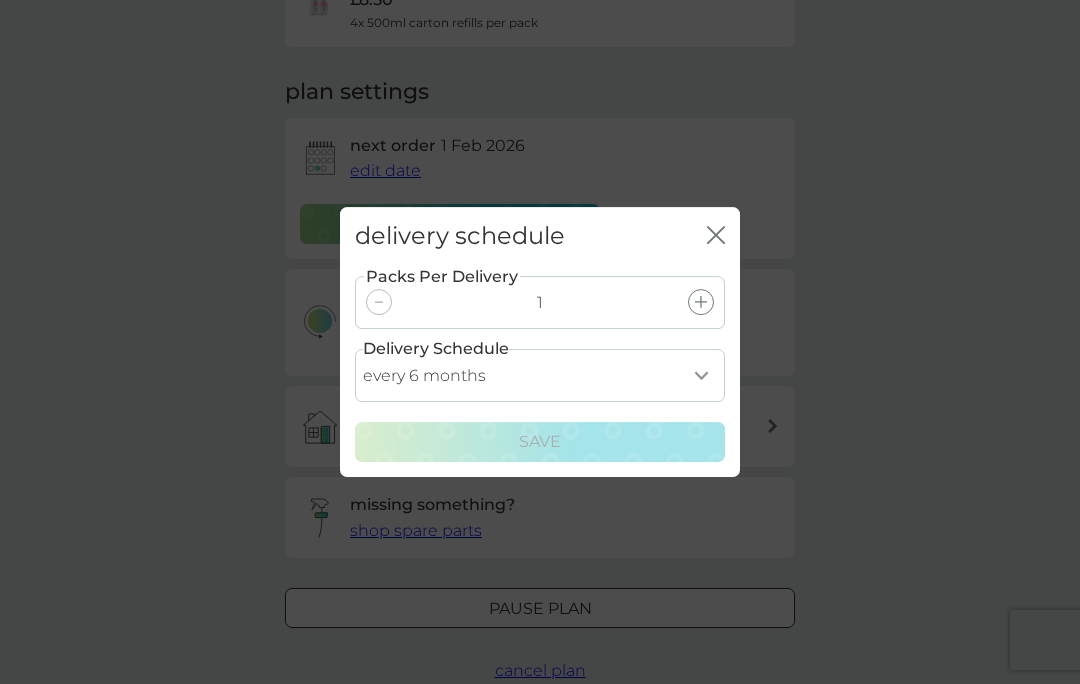 click on "every 1 month every 2 months every 3 months every 4 months every 5 months every 6 months every 7 months" at bounding box center (540, 375) 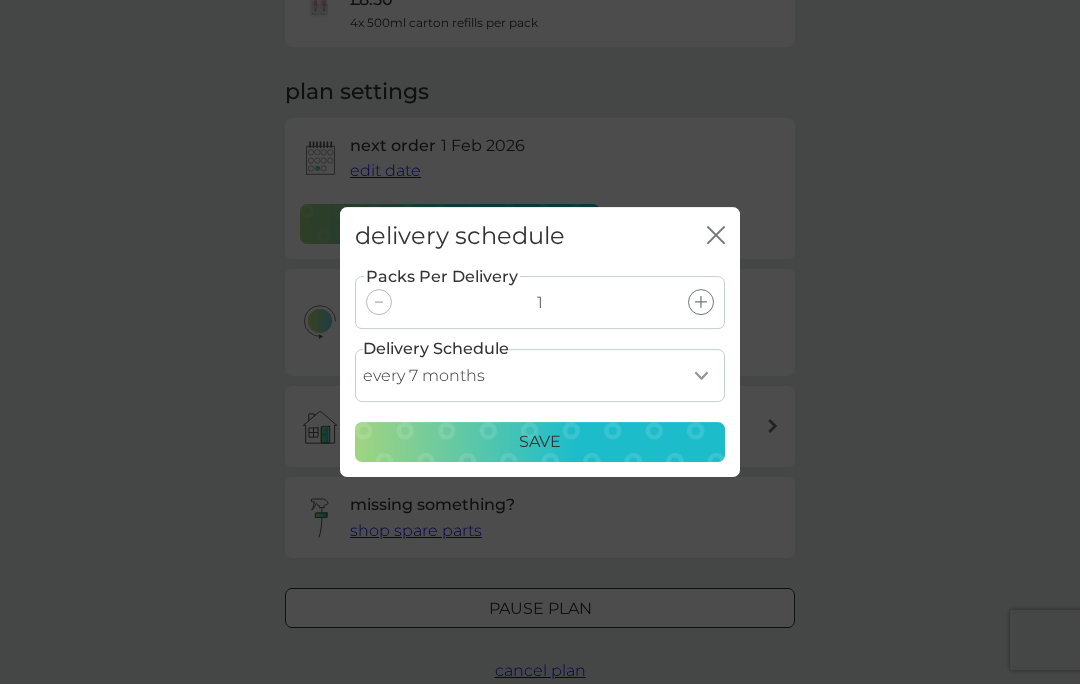 click on "close" 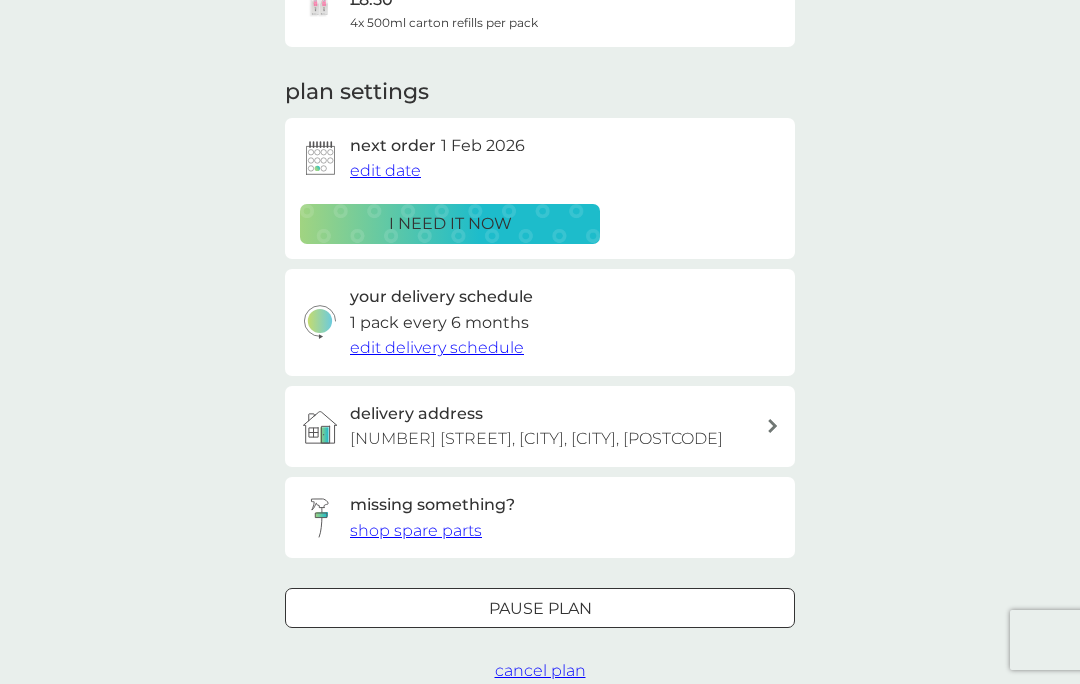 click on "Pause plan" at bounding box center [540, 609] 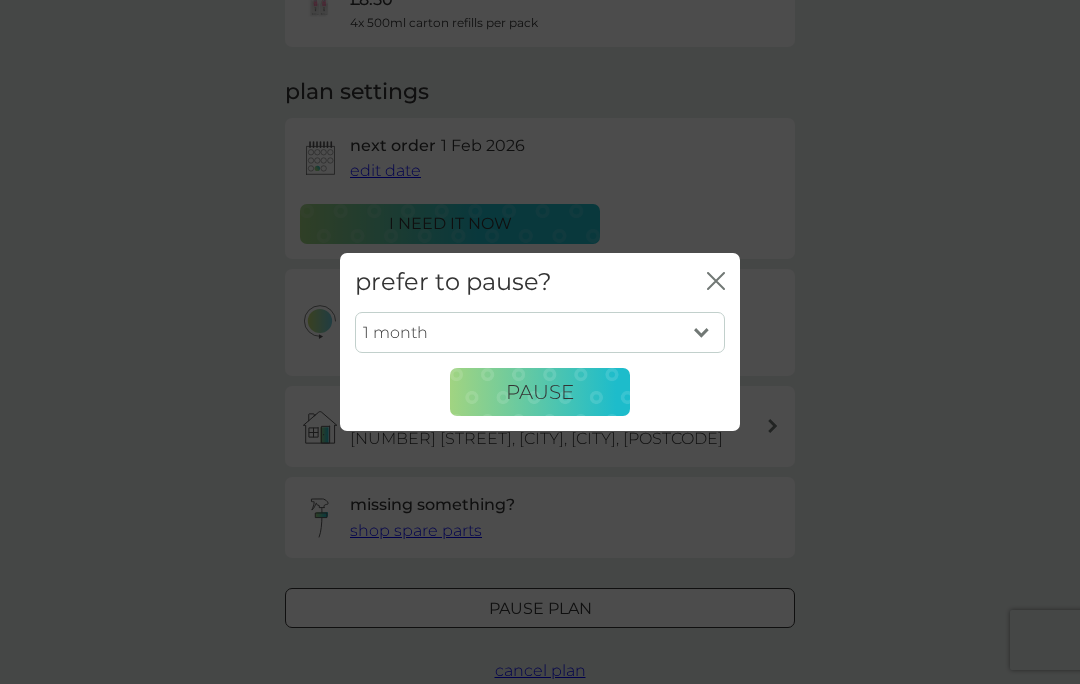 click on "1 month 2 months 3 months 4 months 5 months 6 months" at bounding box center (540, 333) 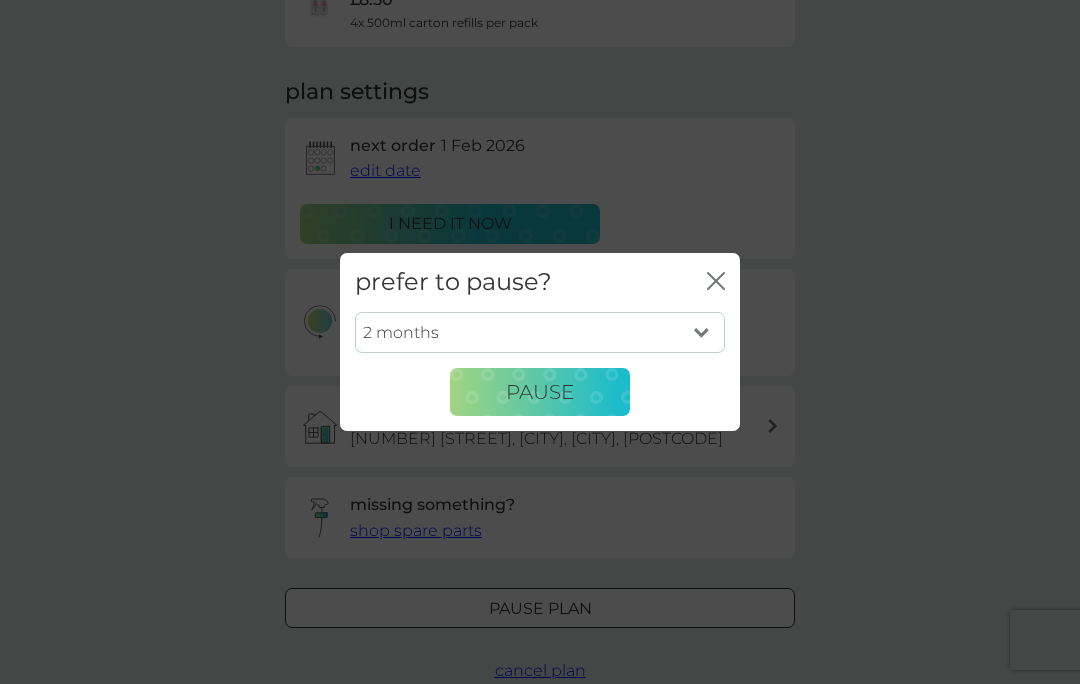 click on "1 month 2 months 3 months 4 months 5 months 6 months" at bounding box center (540, 333) 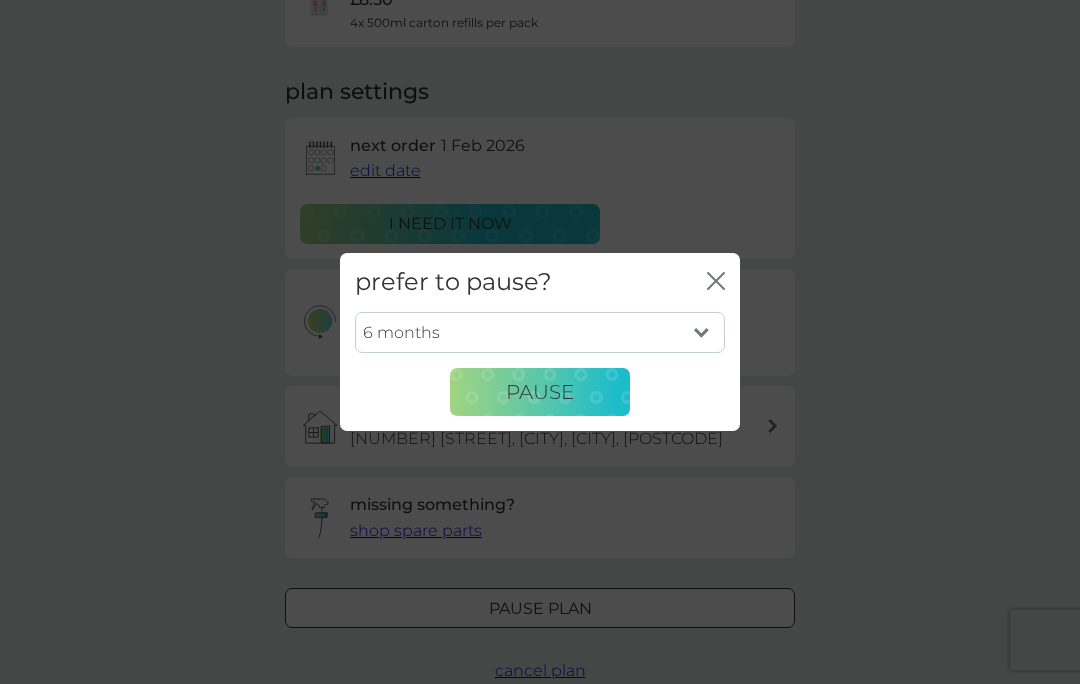 click on "Pause" at bounding box center [540, 392] 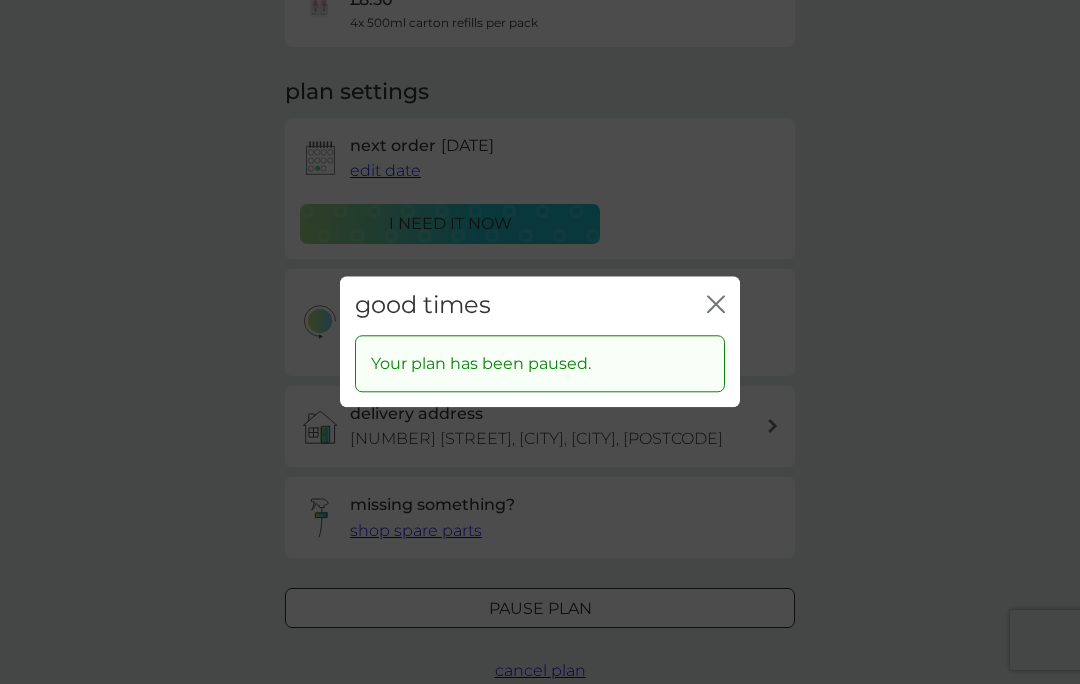 click on "good times close" at bounding box center (540, 305) 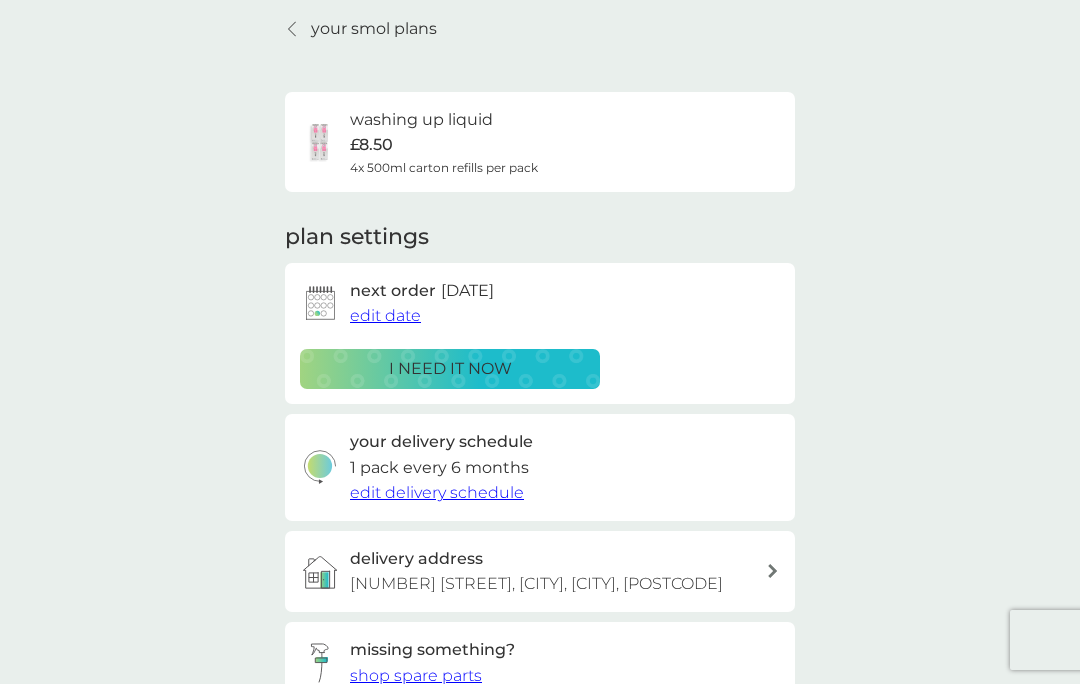 scroll, scrollTop: 0, scrollLeft: 0, axis: both 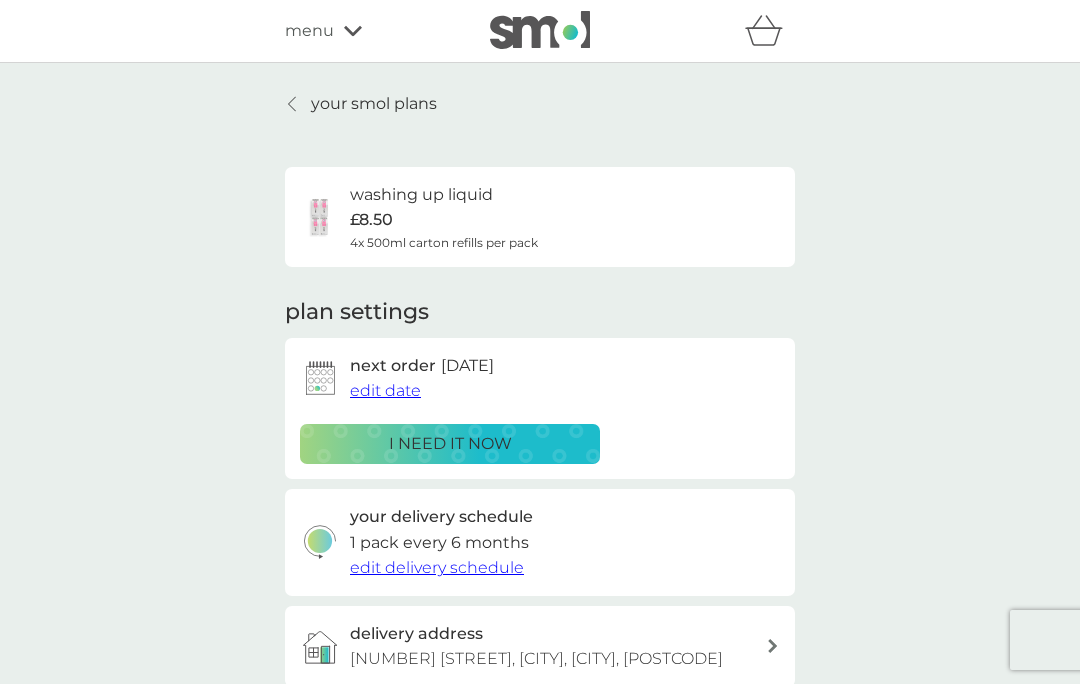 click 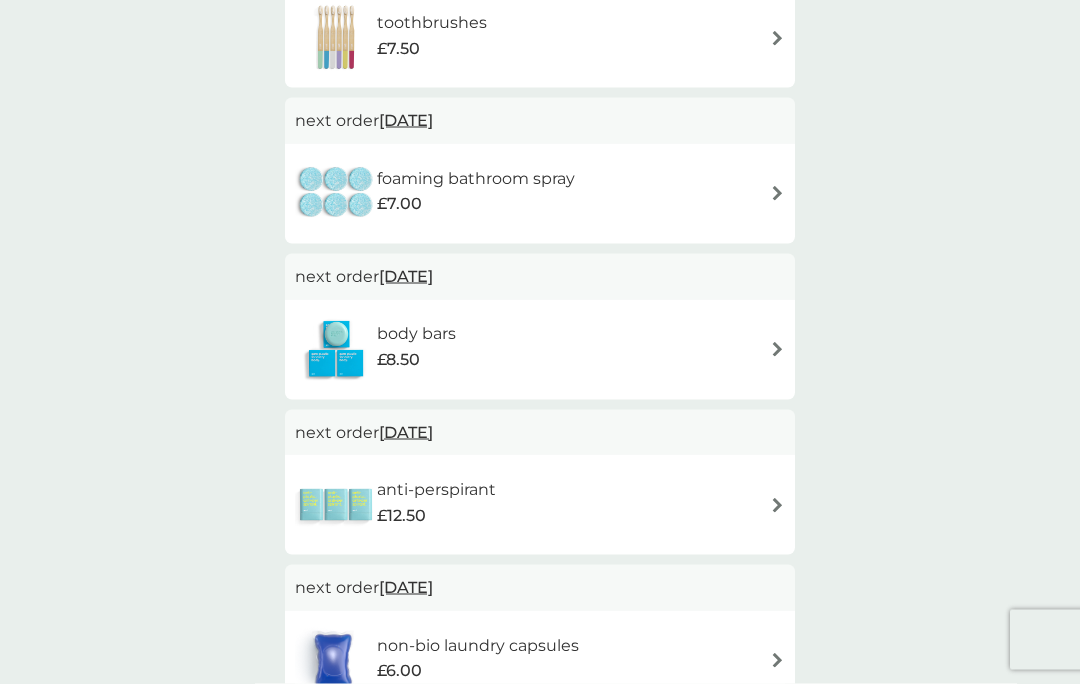 scroll, scrollTop: 630, scrollLeft: 0, axis: vertical 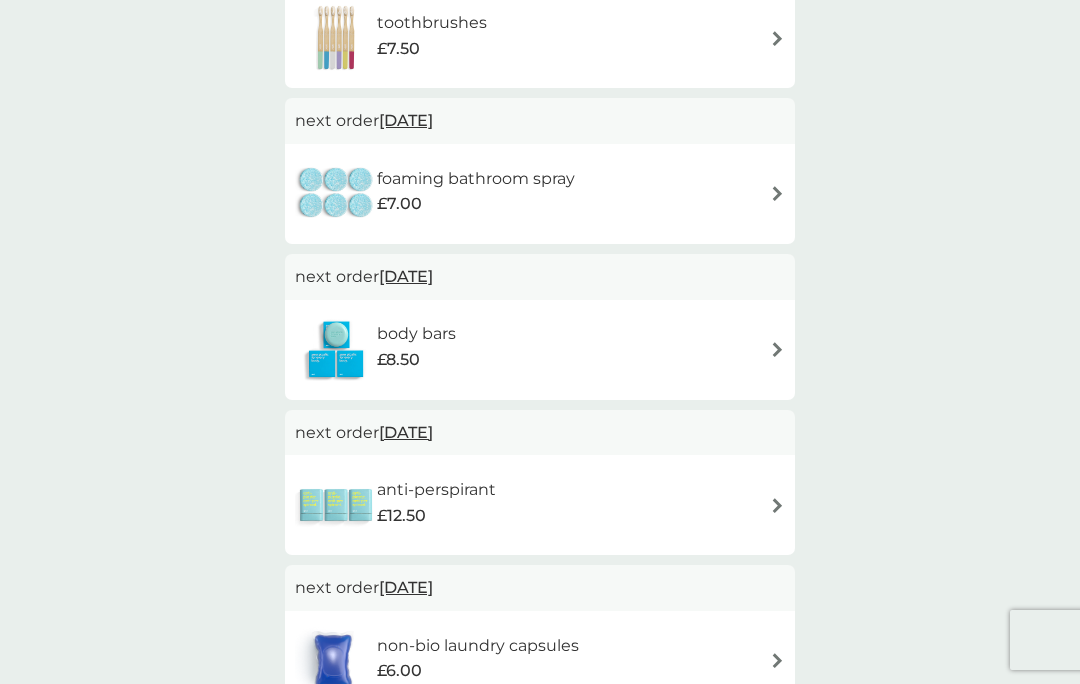 click at bounding box center [777, 193] 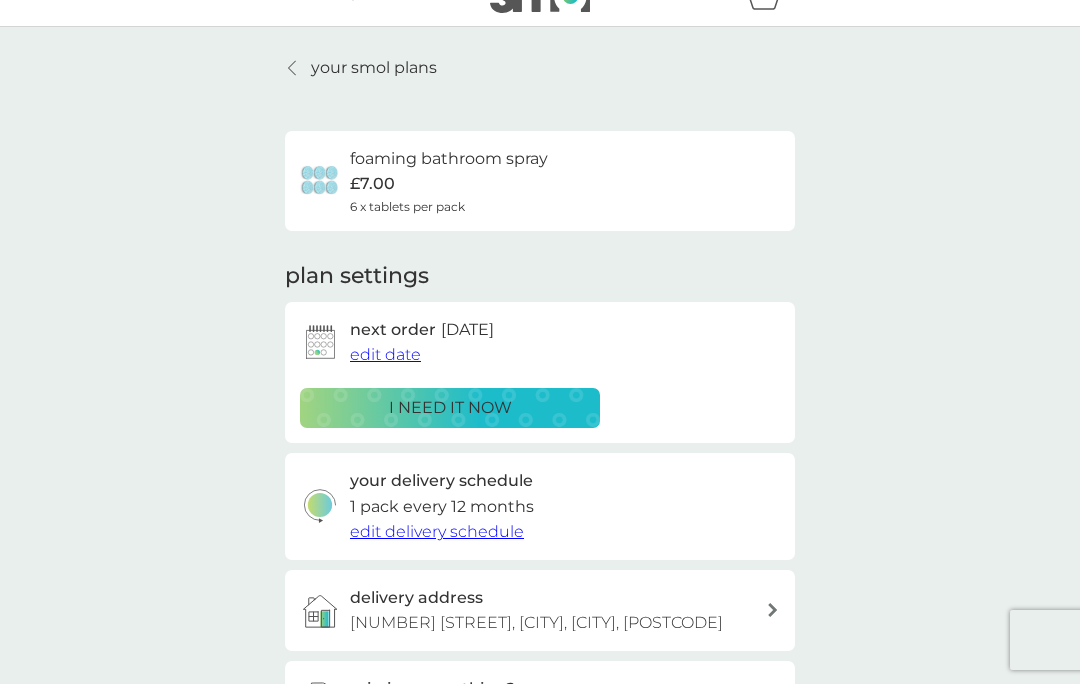 scroll, scrollTop: 0, scrollLeft: 0, axis: both 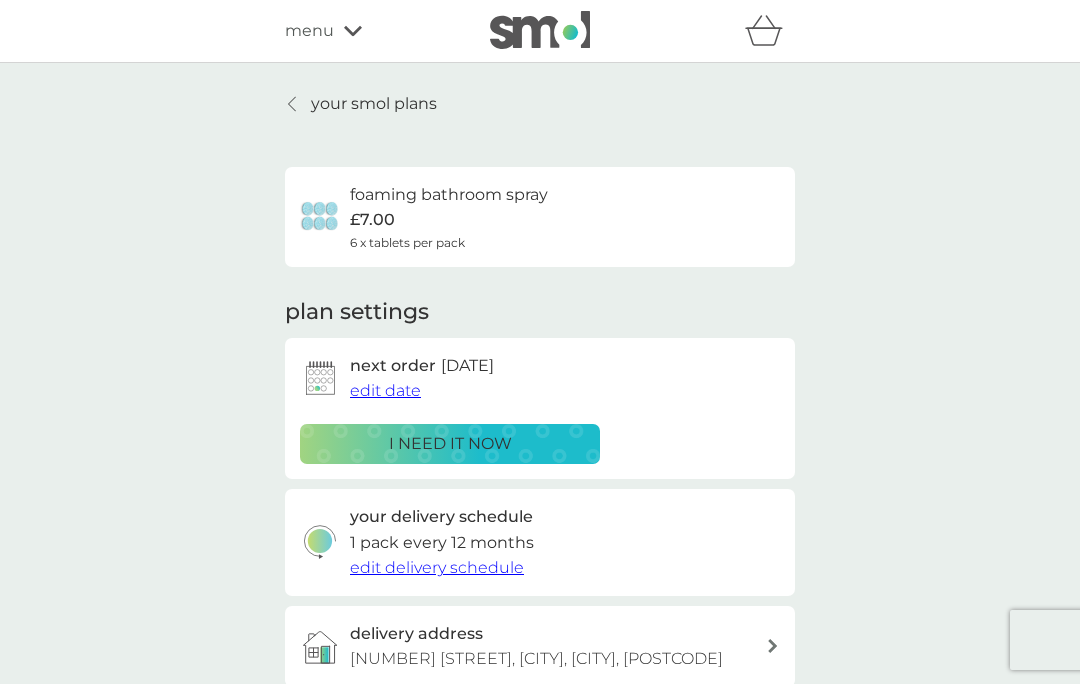 click on "your smol plans" at bounding box center [374, 104] 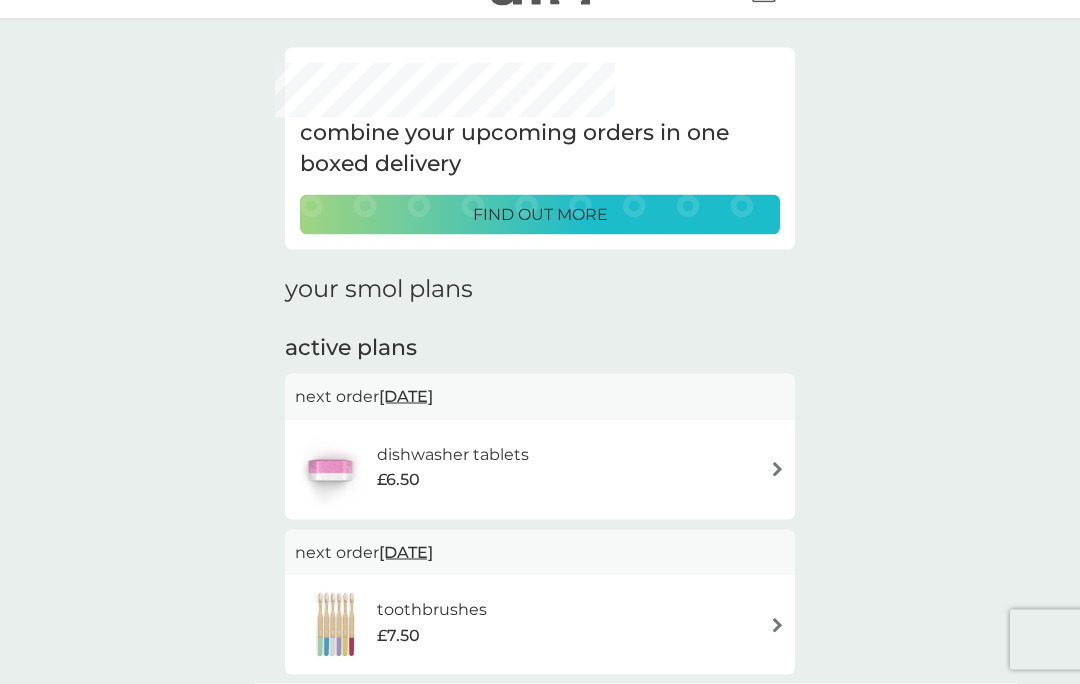 scroll, scrollTop: 0, scrollLeft: 0, axis: both 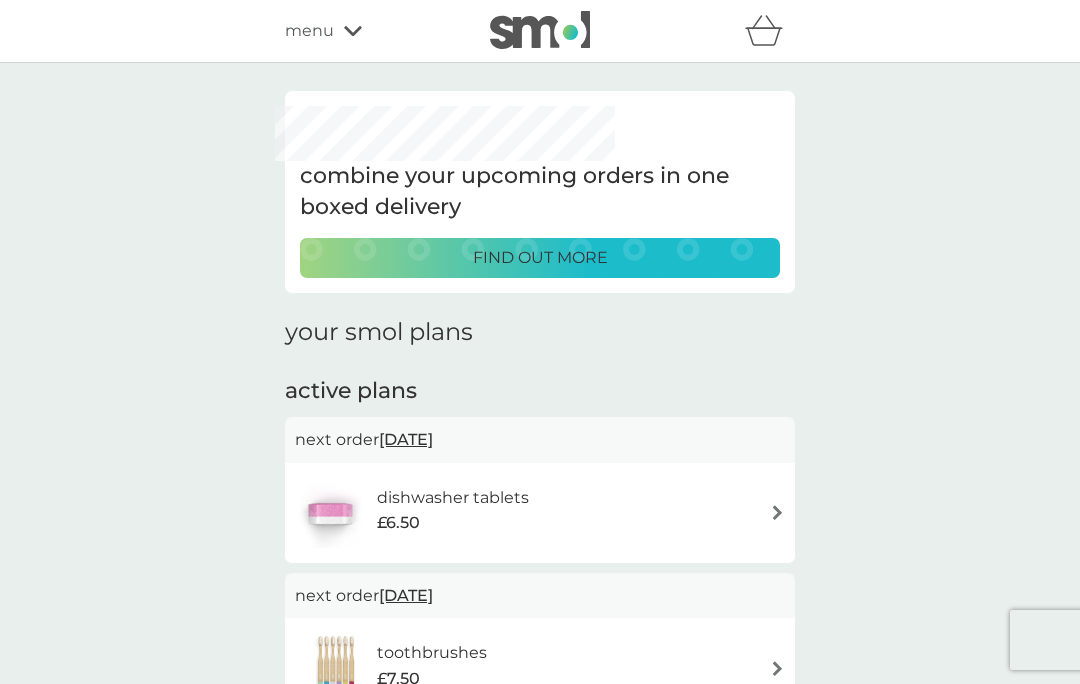 click 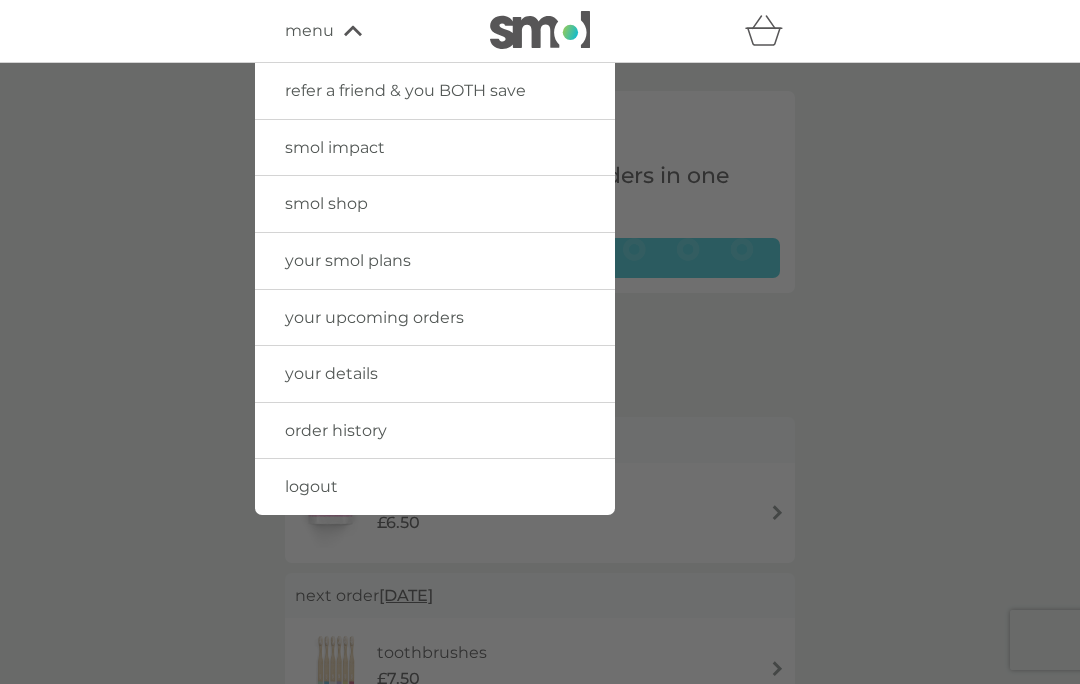 click on "your upcoming orders" at bounding box center (374, 317) 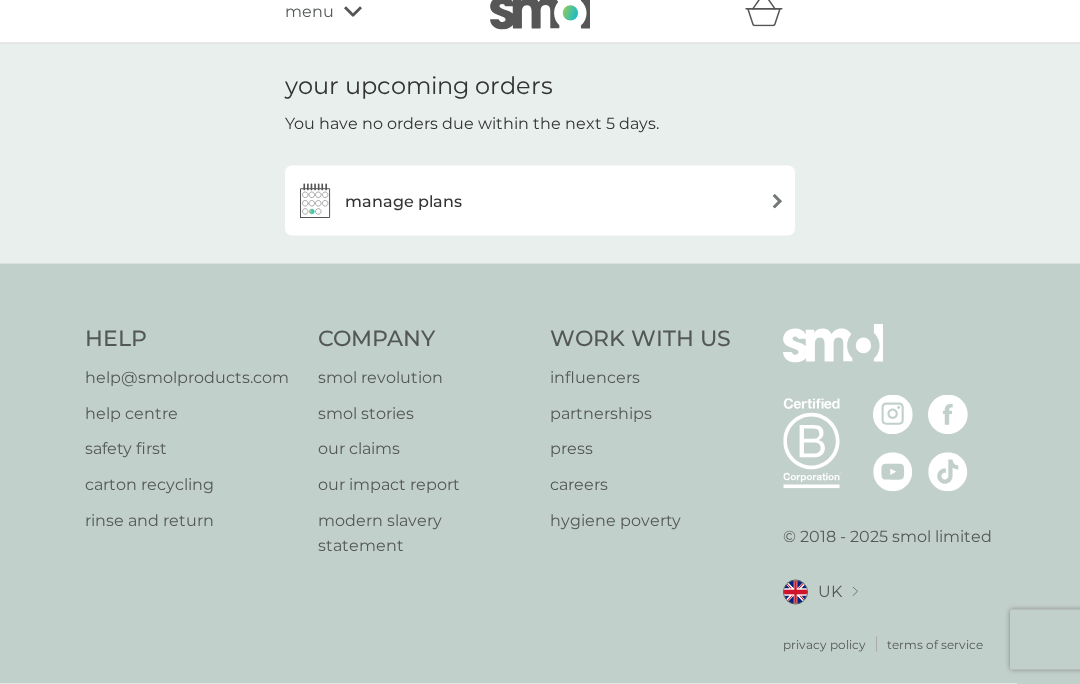 scroll, scrollTop: 0, scrollLeft: 0, axis: both 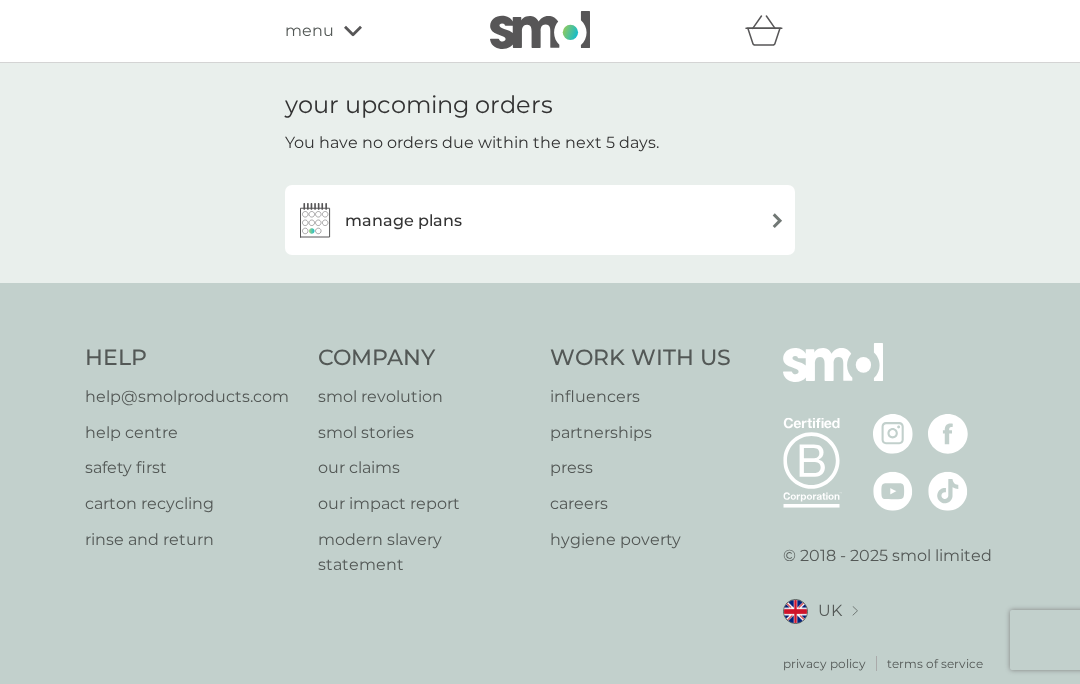click 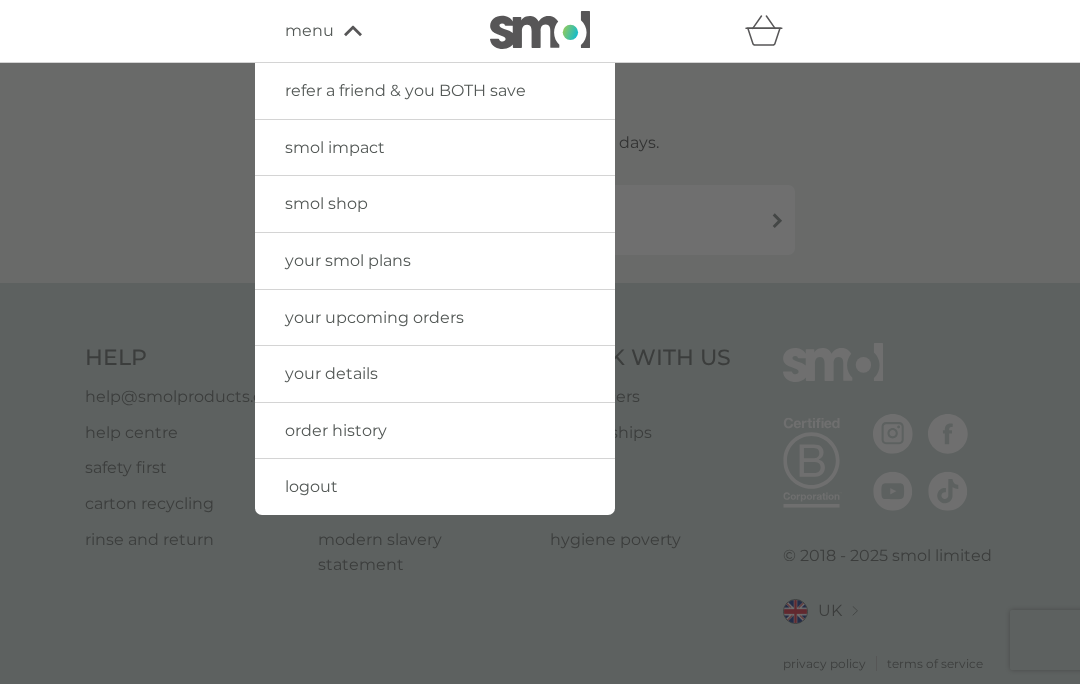 click on "smol shop" at bounding box center (326, 203) 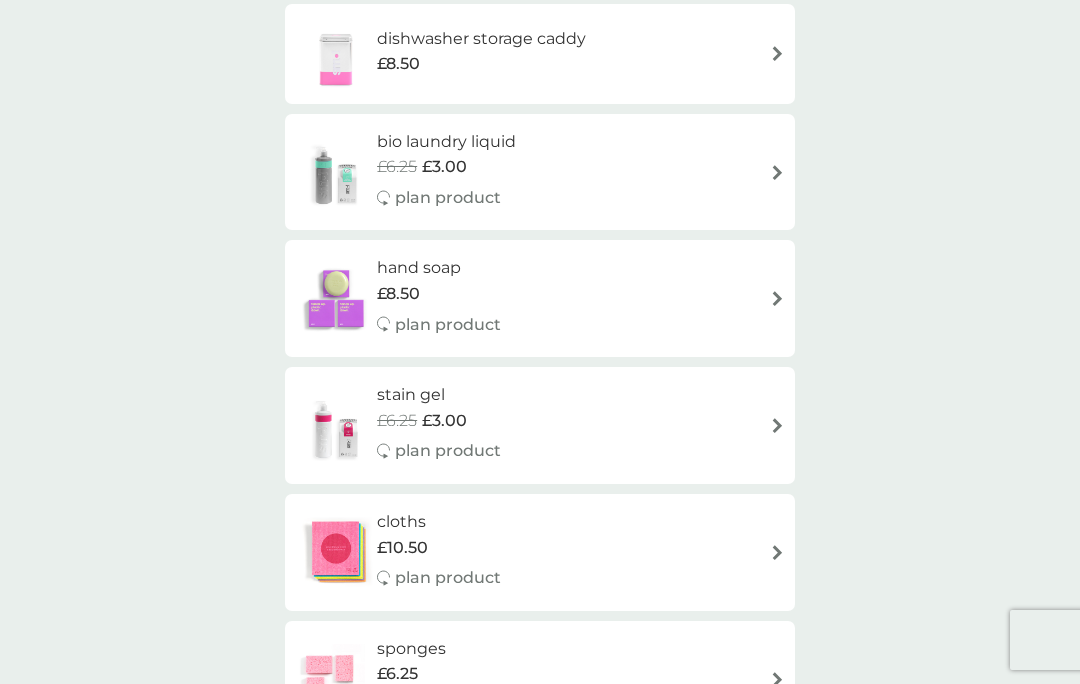 scroll, scrollTop: 1090, scrollLeft: 0, axis: vertical 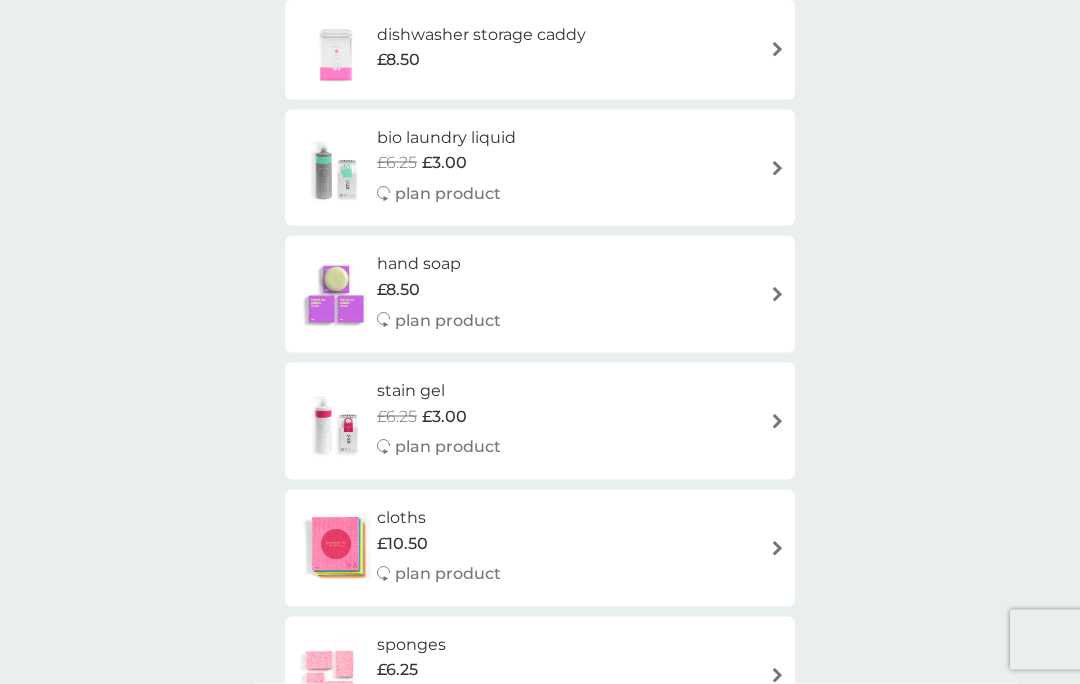 click at bounding box center [777, 421] 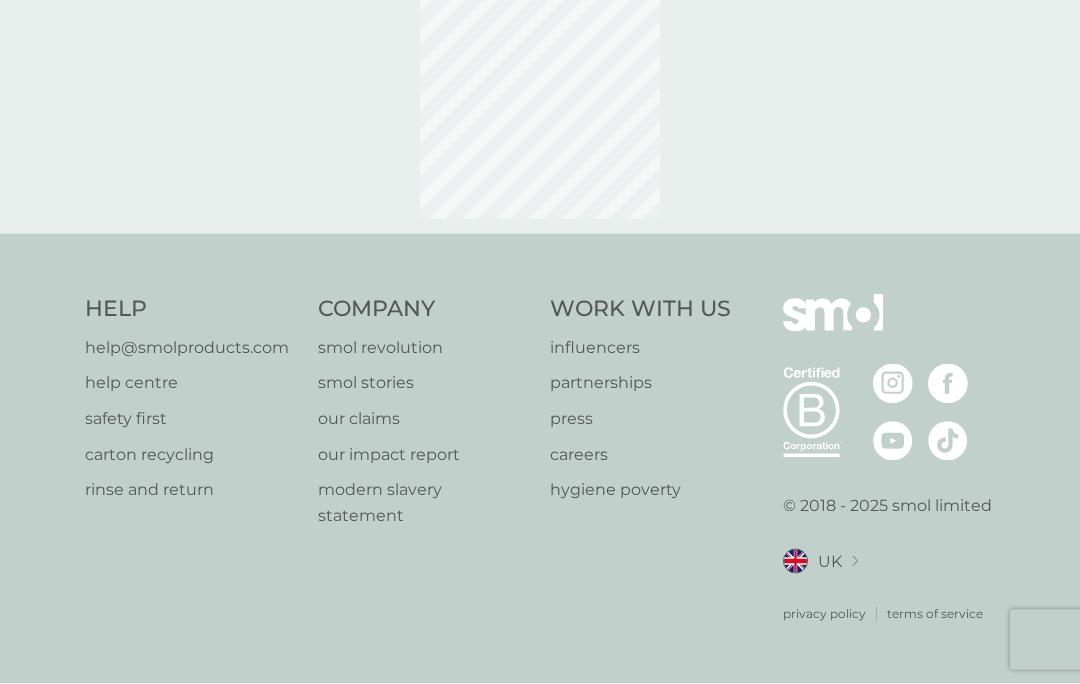 scroll, scrollTop: 10, scrollLeft: 0, axis: vertical 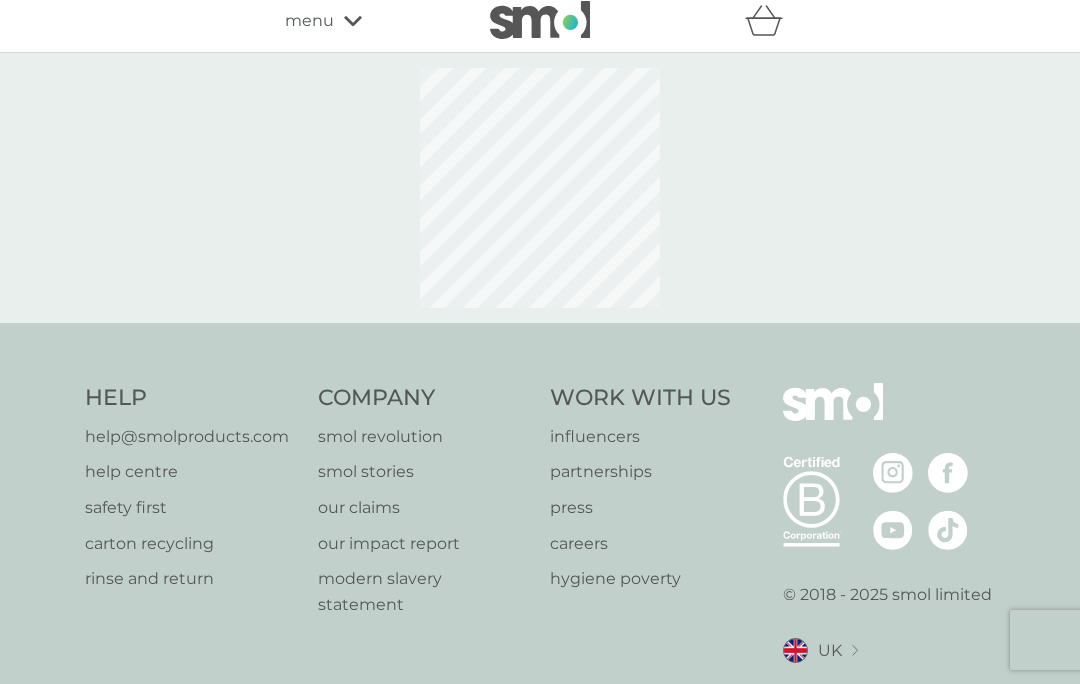 select on "182" 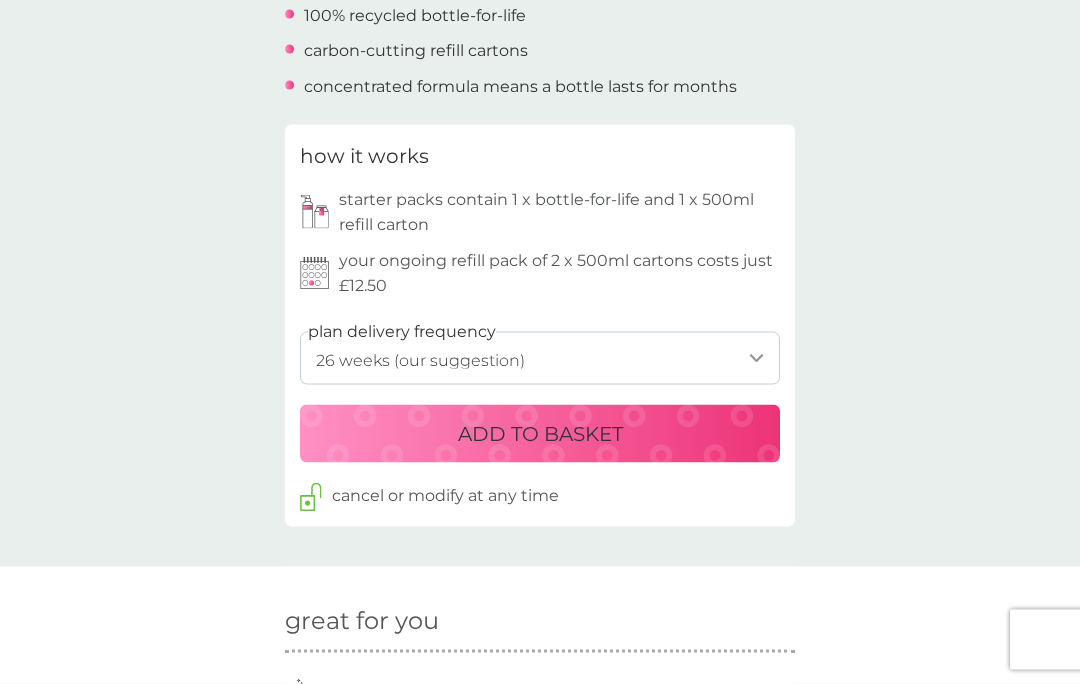 scroll, scrollTop: 788, scrollLeft: 0, axis: vertical 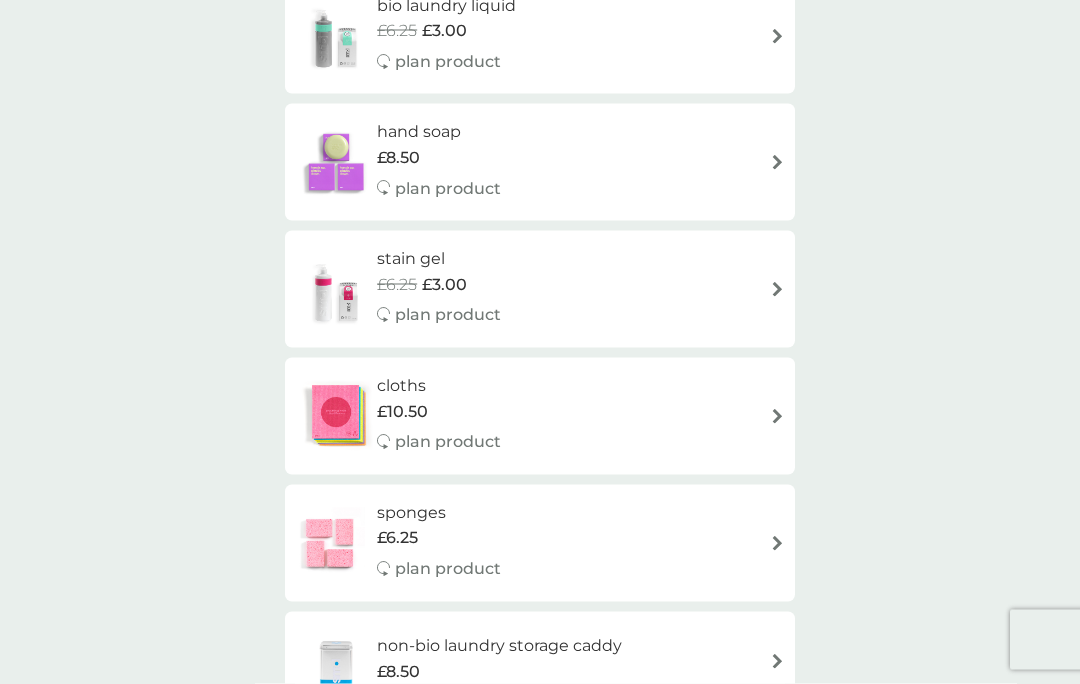 click on "£10.50" at bounding box center (439, 412) 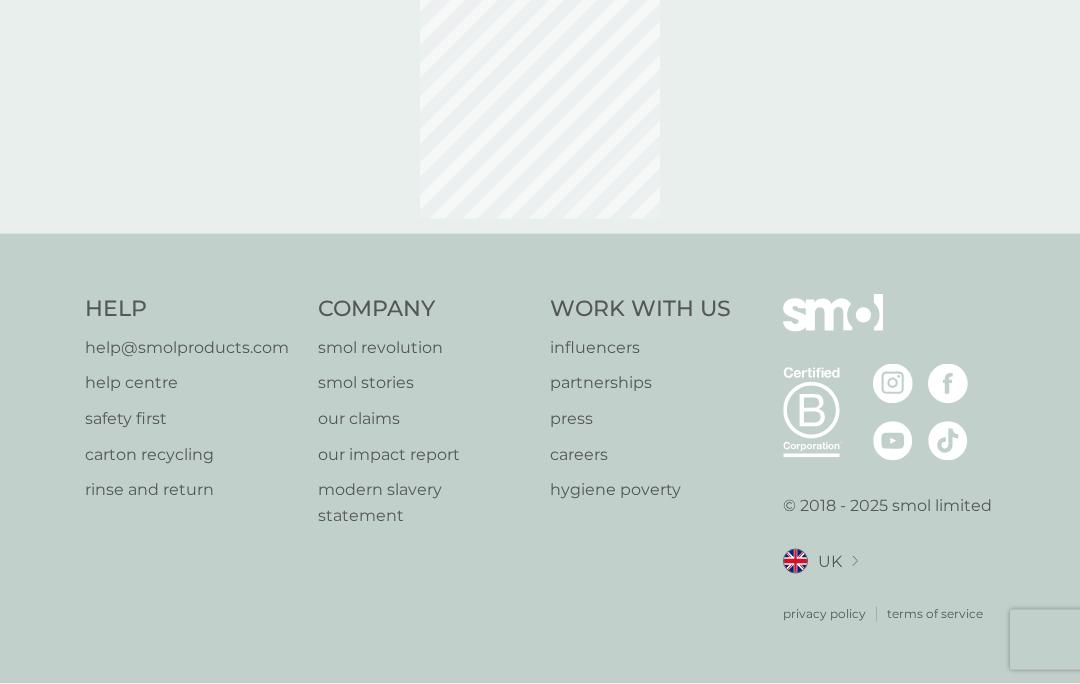 scroll, scrollTop: 10, scrollLeft: 0, axis: vertical 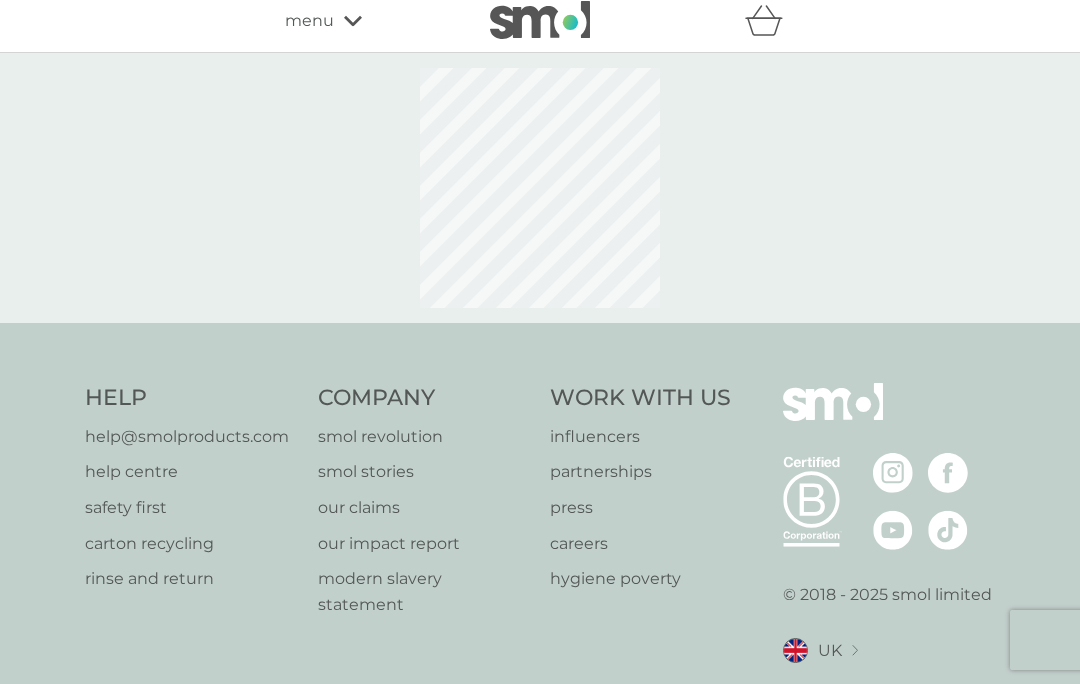 select on "91" 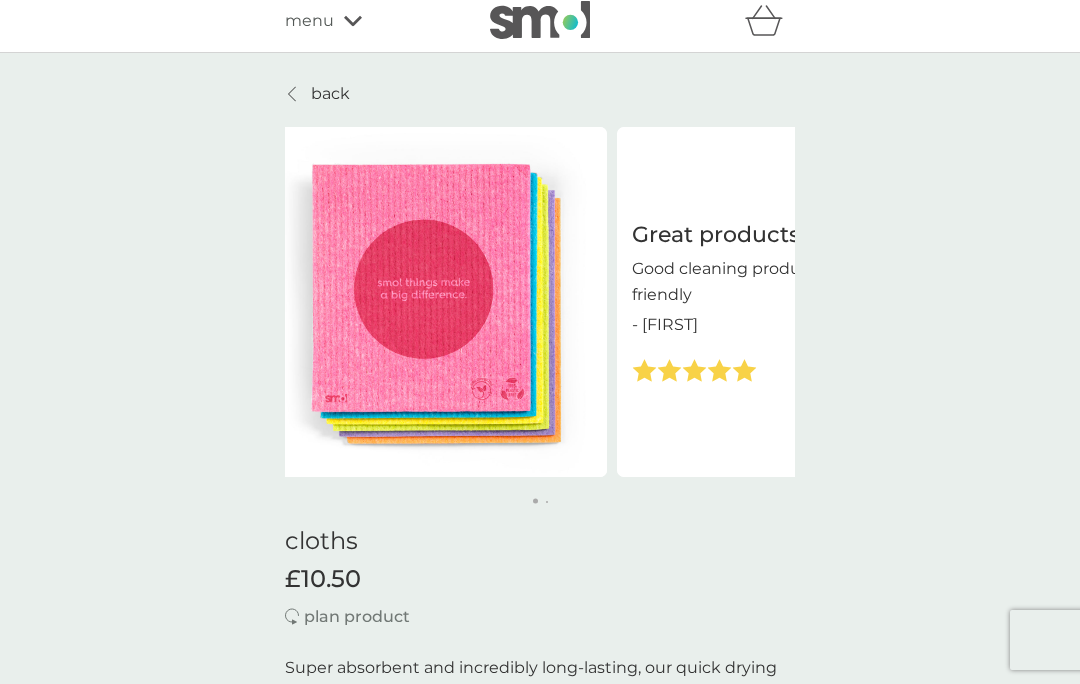 scroll, scrollTop: 4, scrollLeft: 0, axis: vertical 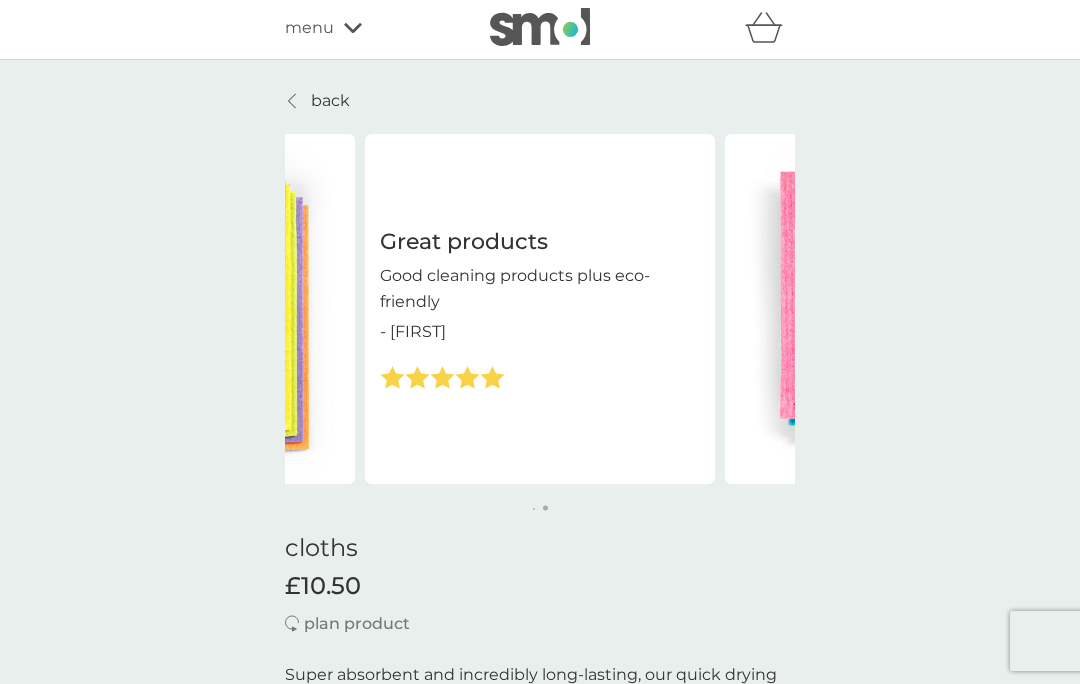 click at bounding box center (180, 308) 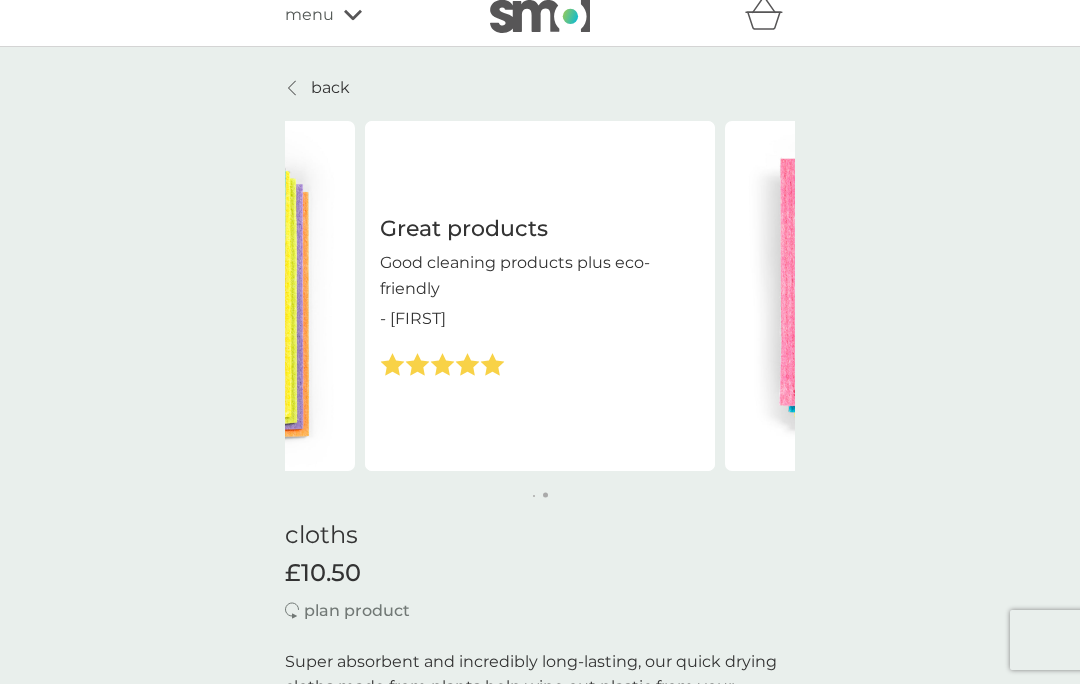 scroll, scrollTop: 0, scrollLeft: 0, axis: both 